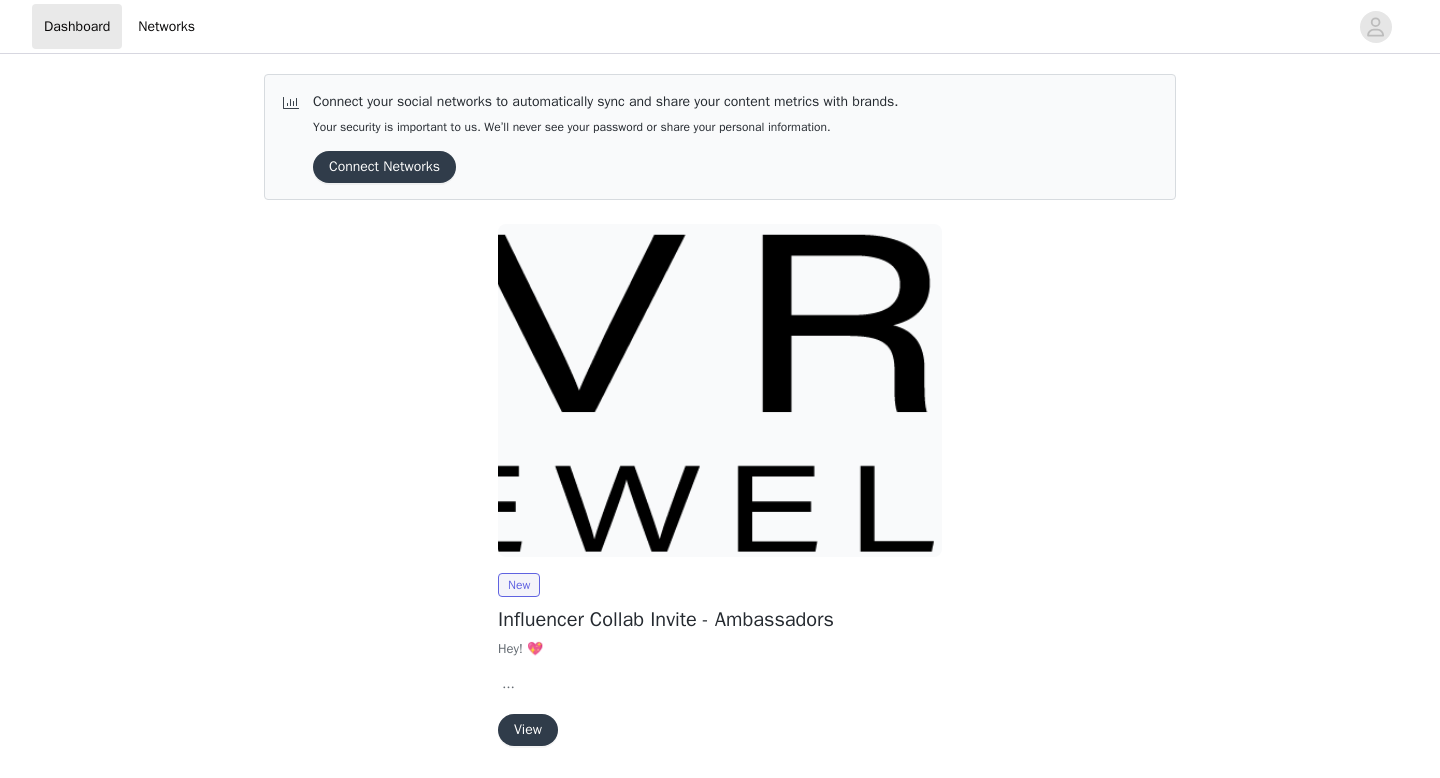 scroll, scrollTop: 0, scrollLeft: 0, axis: both 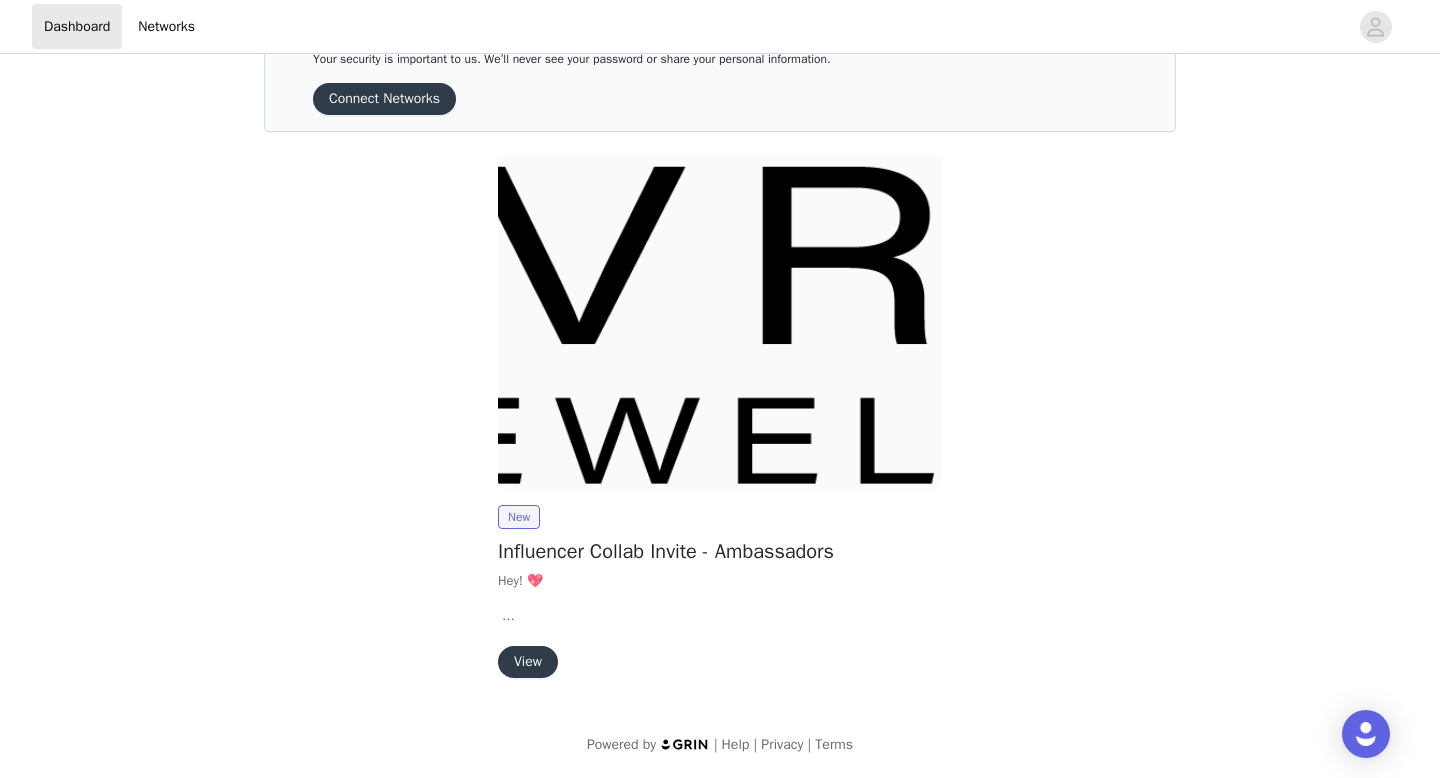 click on "View" at bounding box center (528, 662) 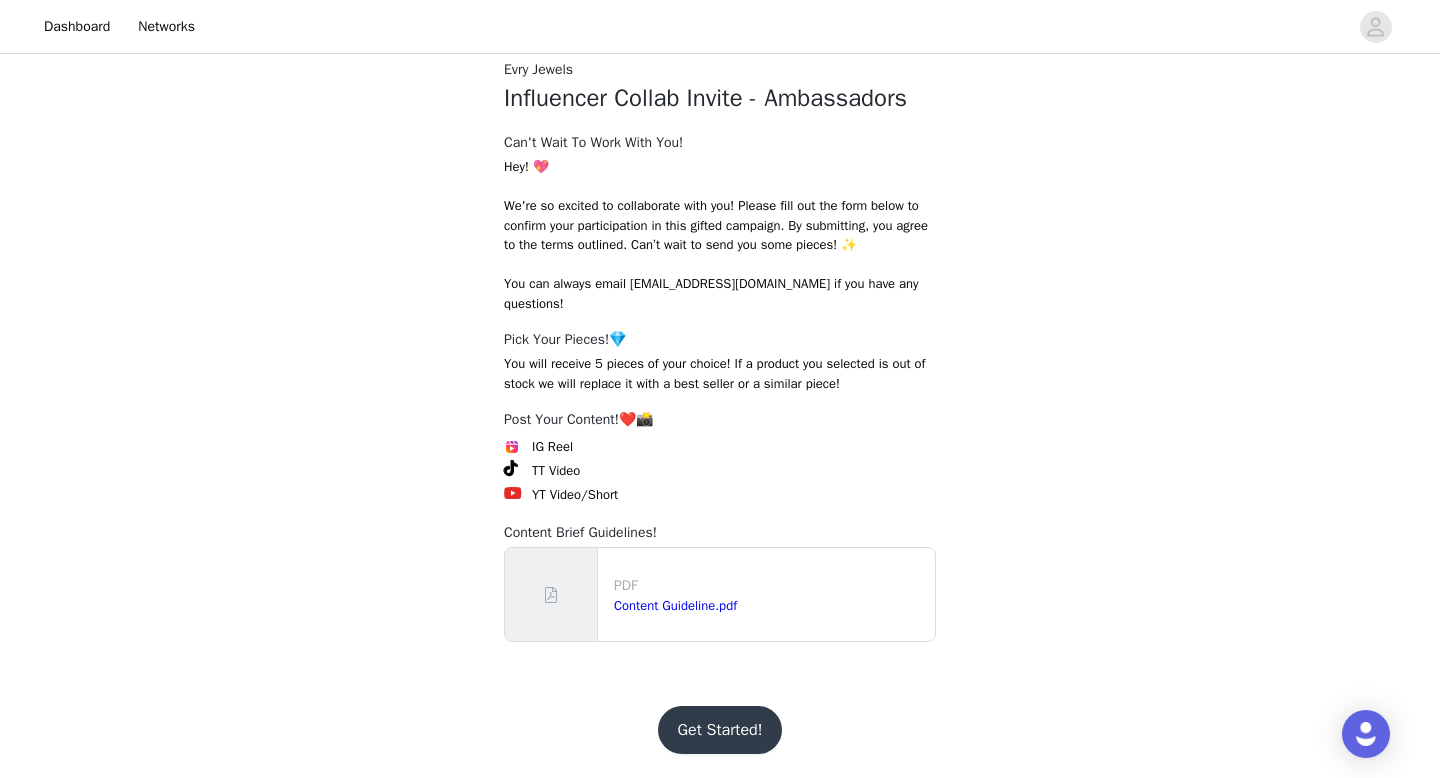 scroll, scrollTop: 242, scrollLeft: 0, axis: vertical 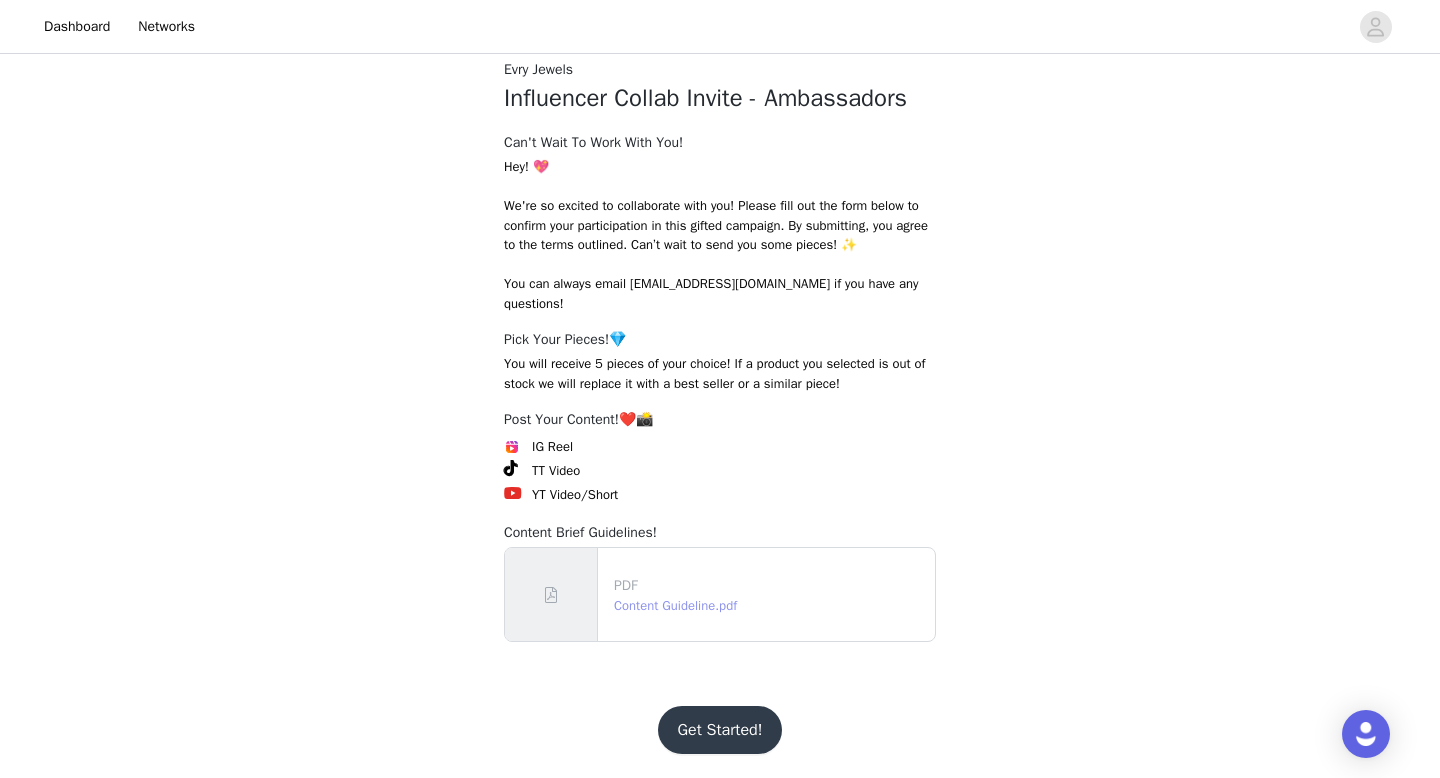 click on "Content Guideline.pdf" at bounding box center [675, 605] 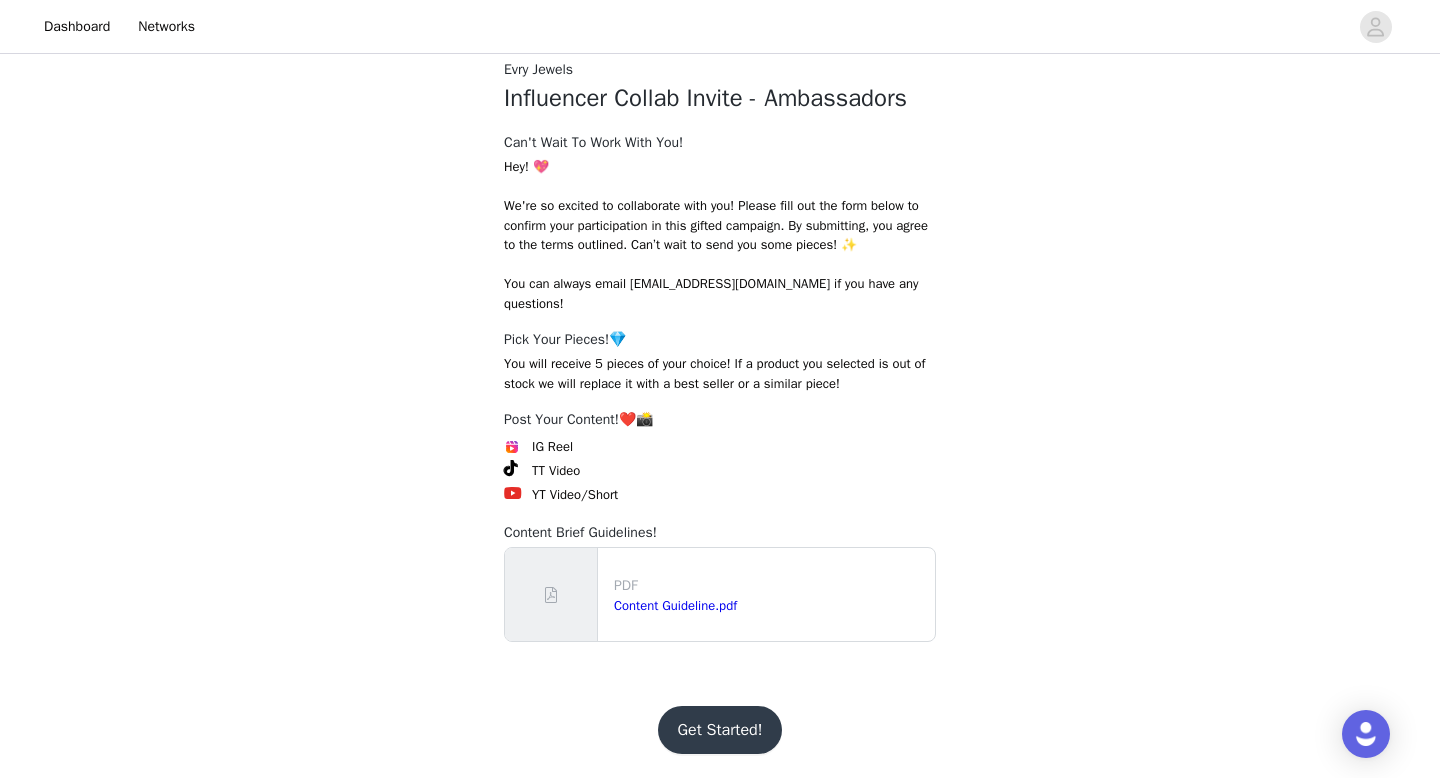 click on "Get Started!" at bounding box center (720, 730) 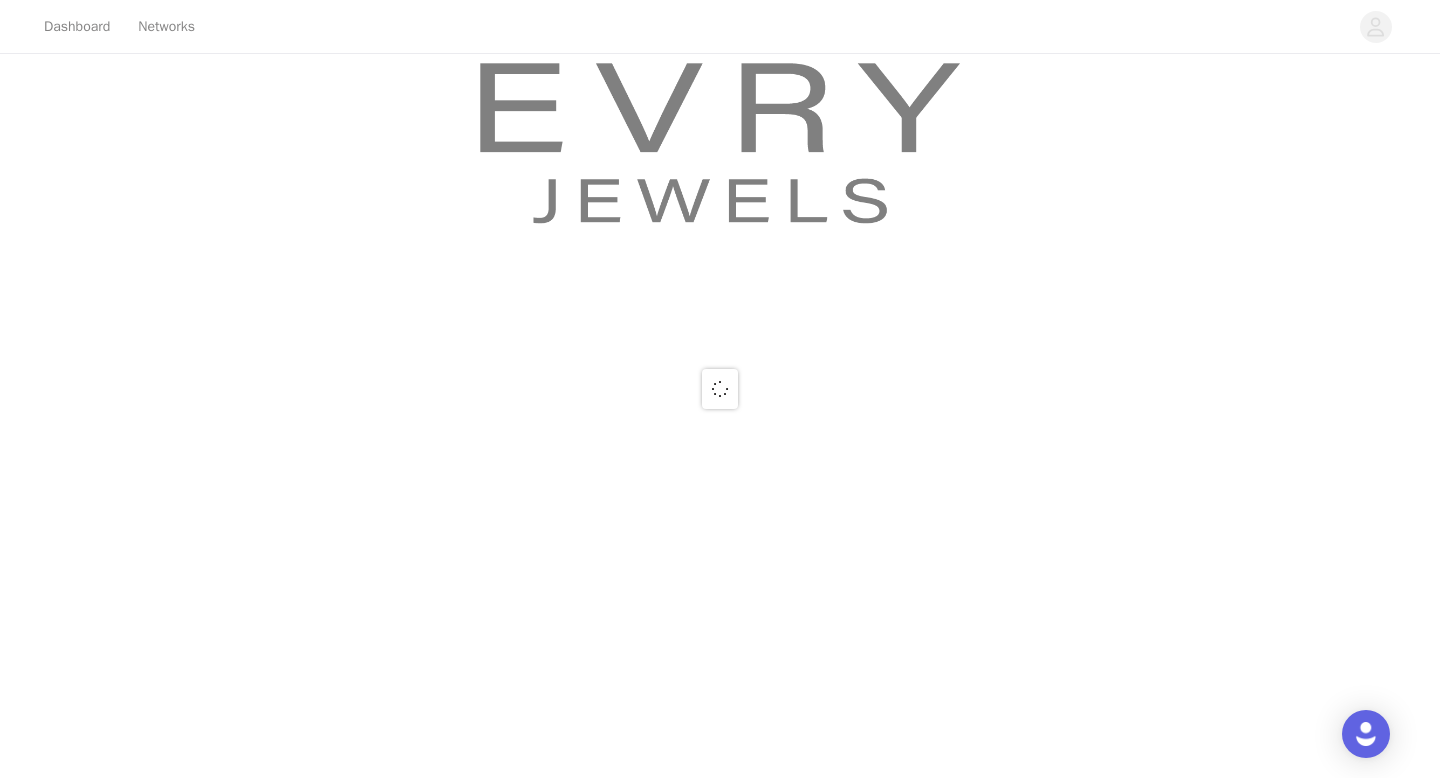 scroll, scrollTop: 0, scrollLeft: 0, axis: both 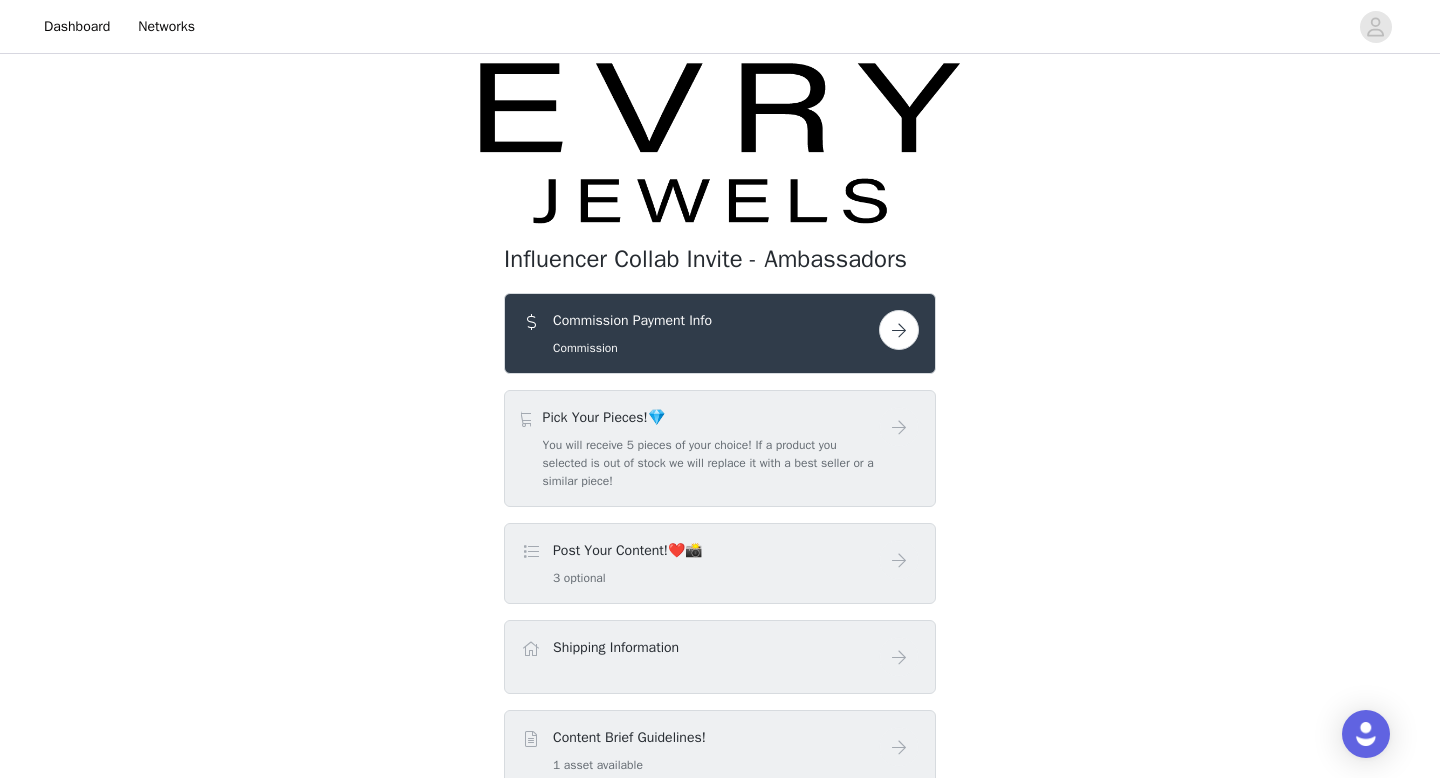 click at bounding box center [899, 330] 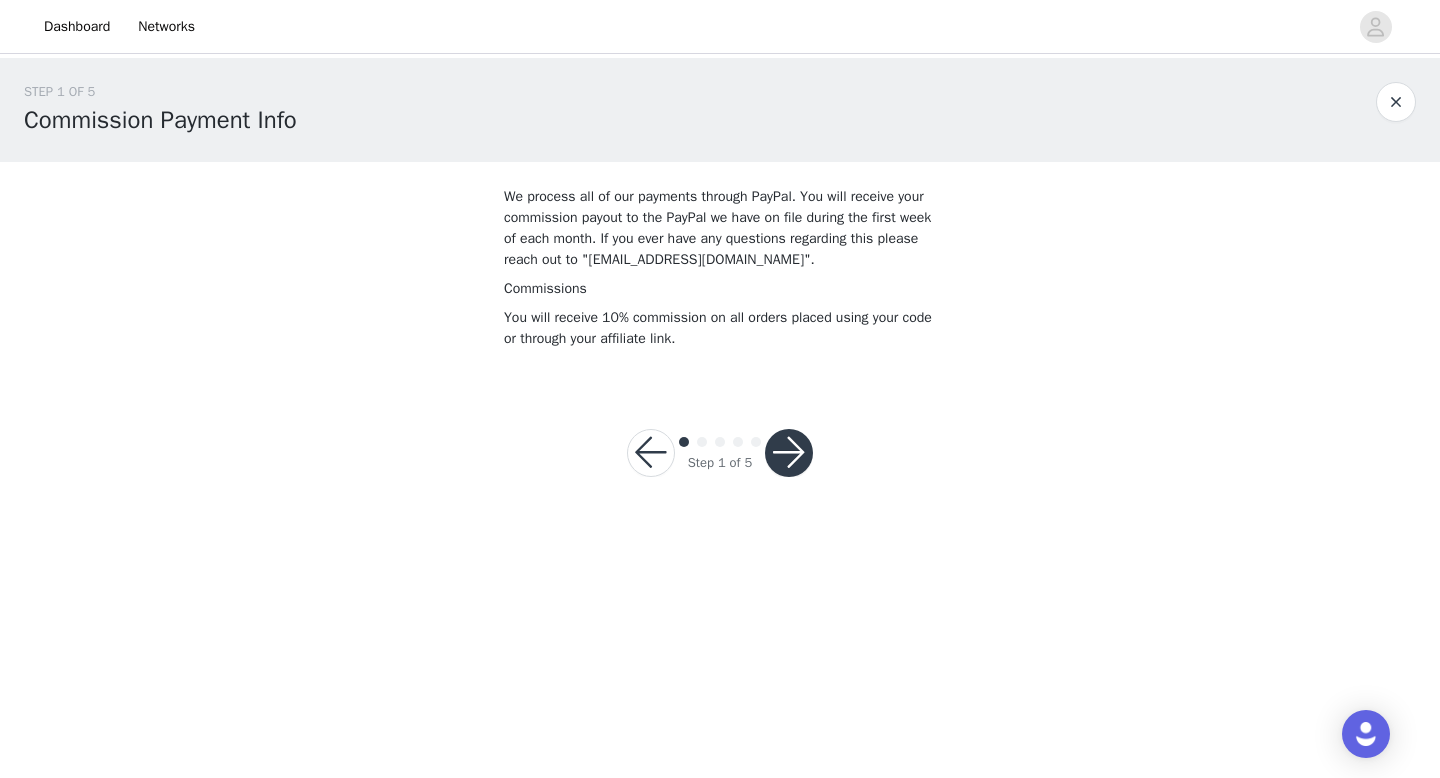 click at bounding box center (789, 453) 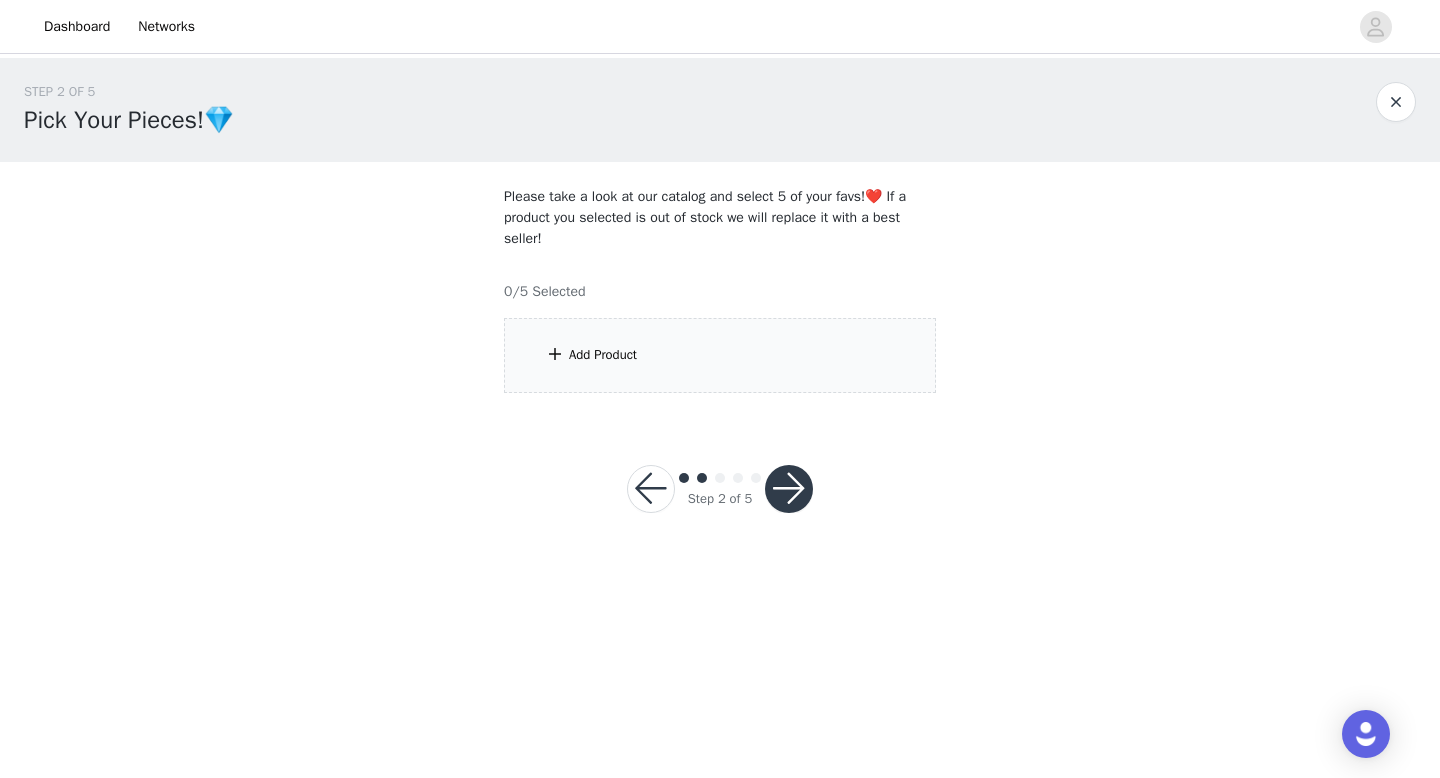 click on "Add Product" at bounding box center (720, 355) 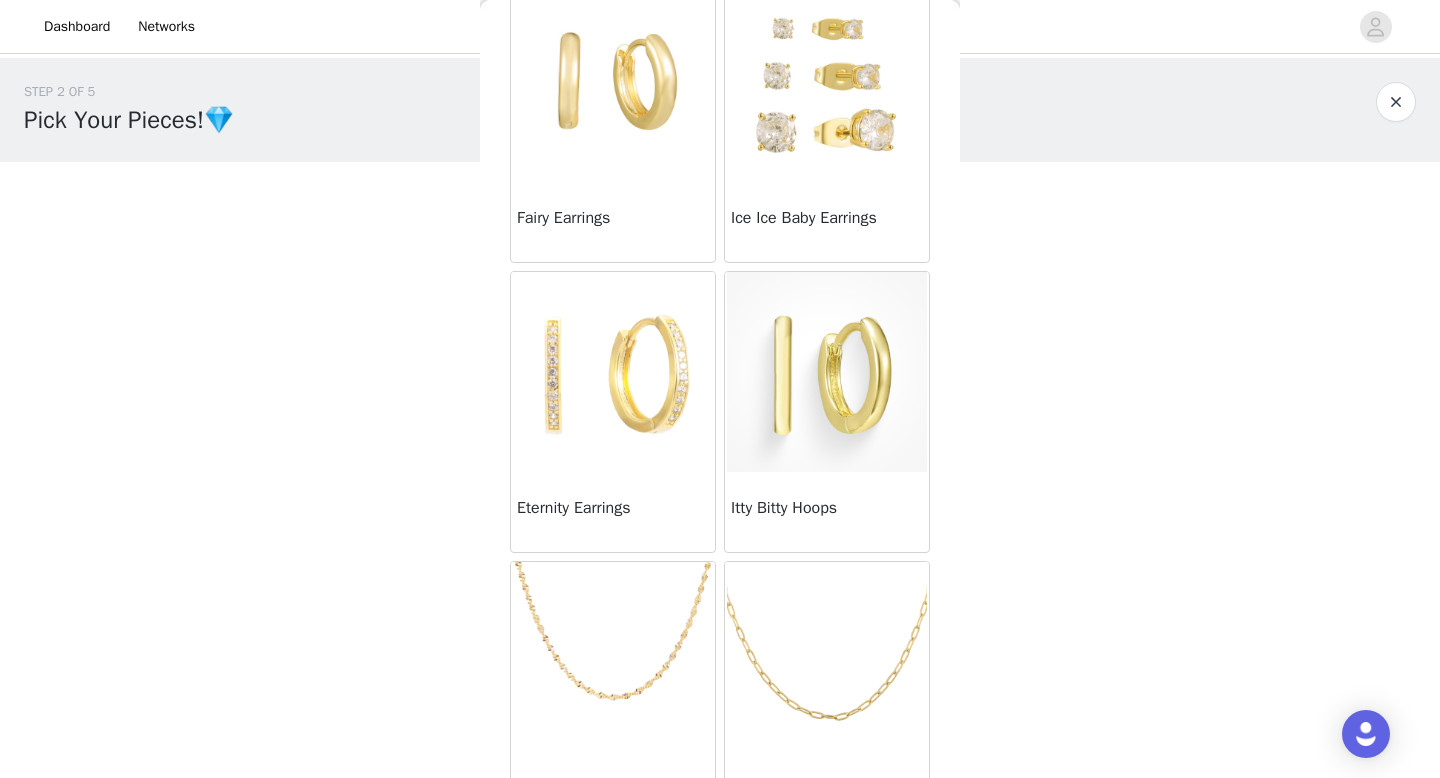 scroll, scrollTop: 0, scrollLeft: 0, axis: both 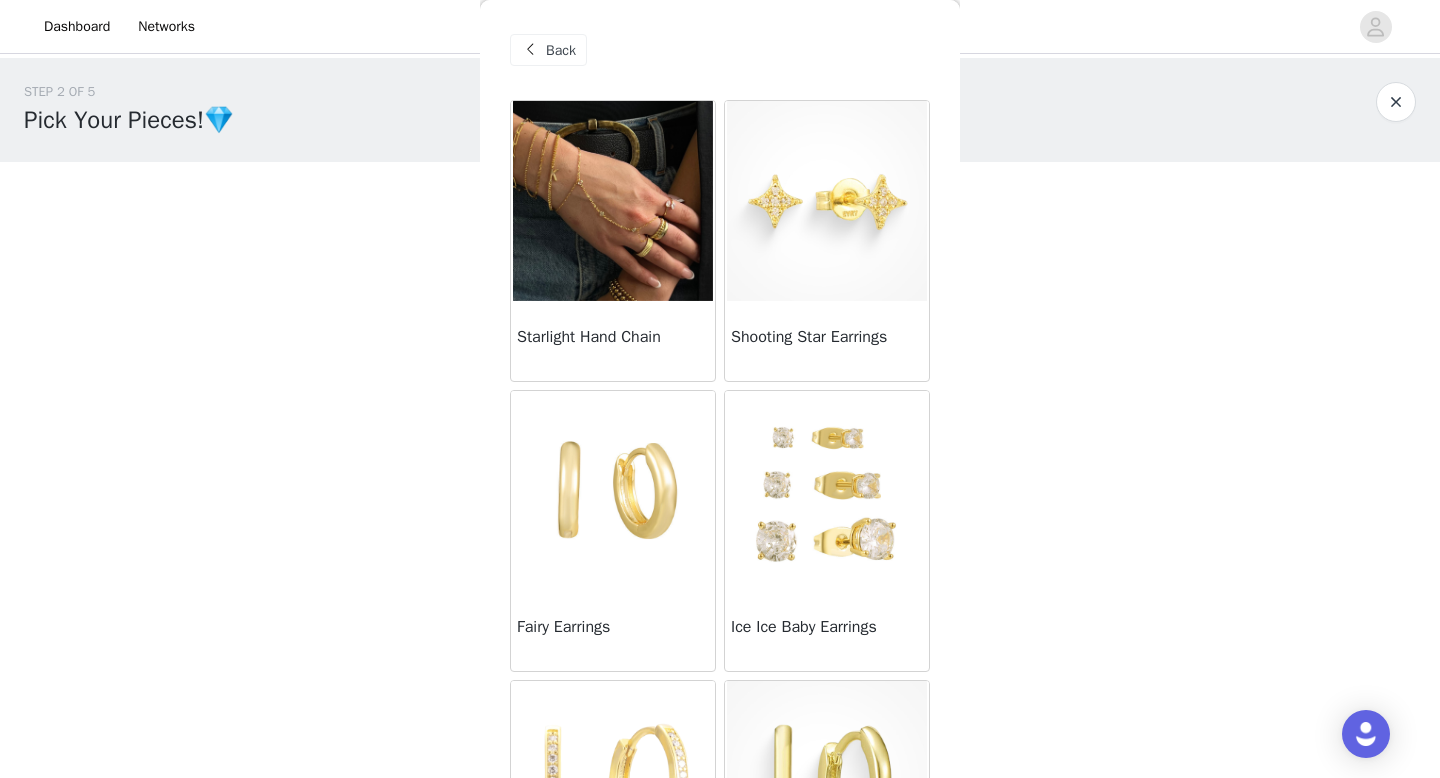 click at bounding box center [613, 491] 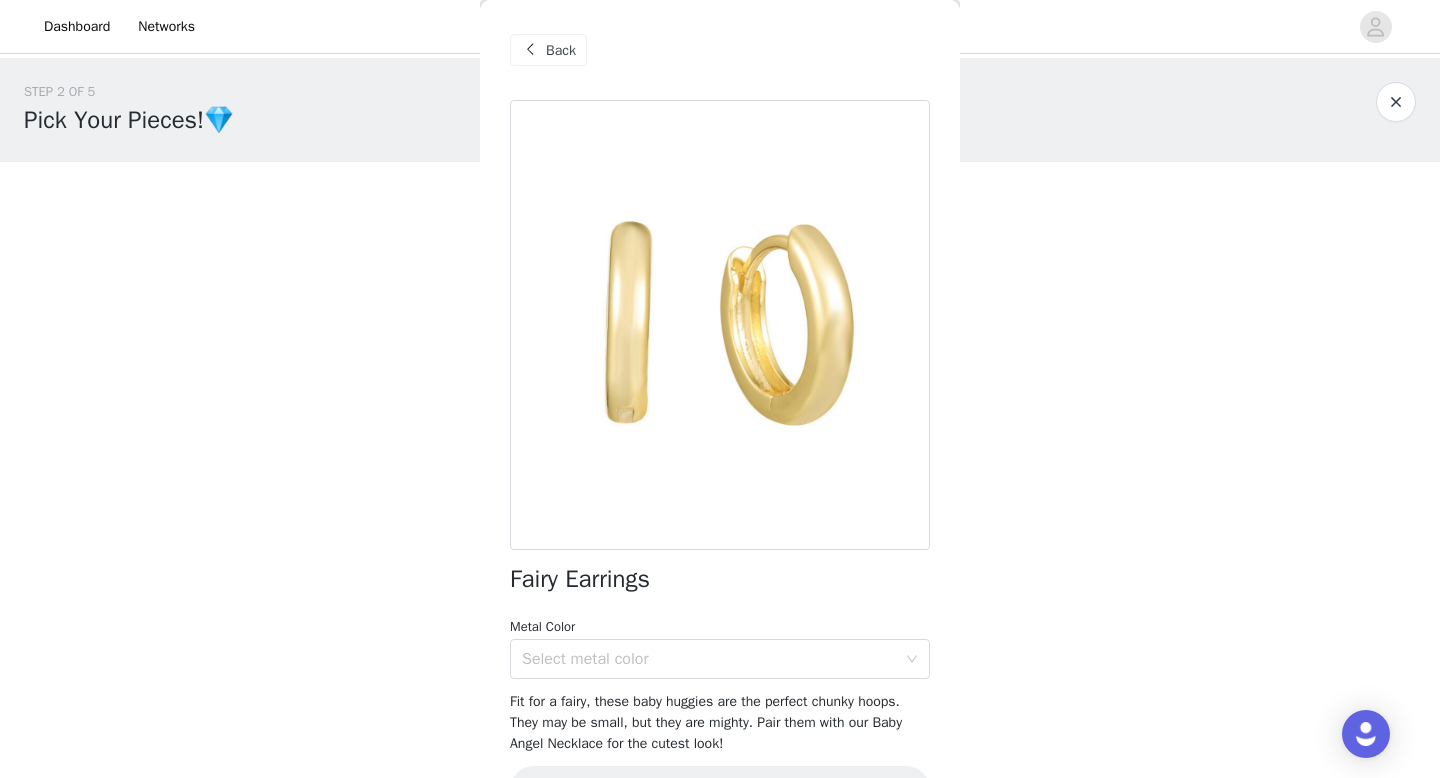 scroll, scrollTop: 59, scrollLeft: 0, axis: vertical 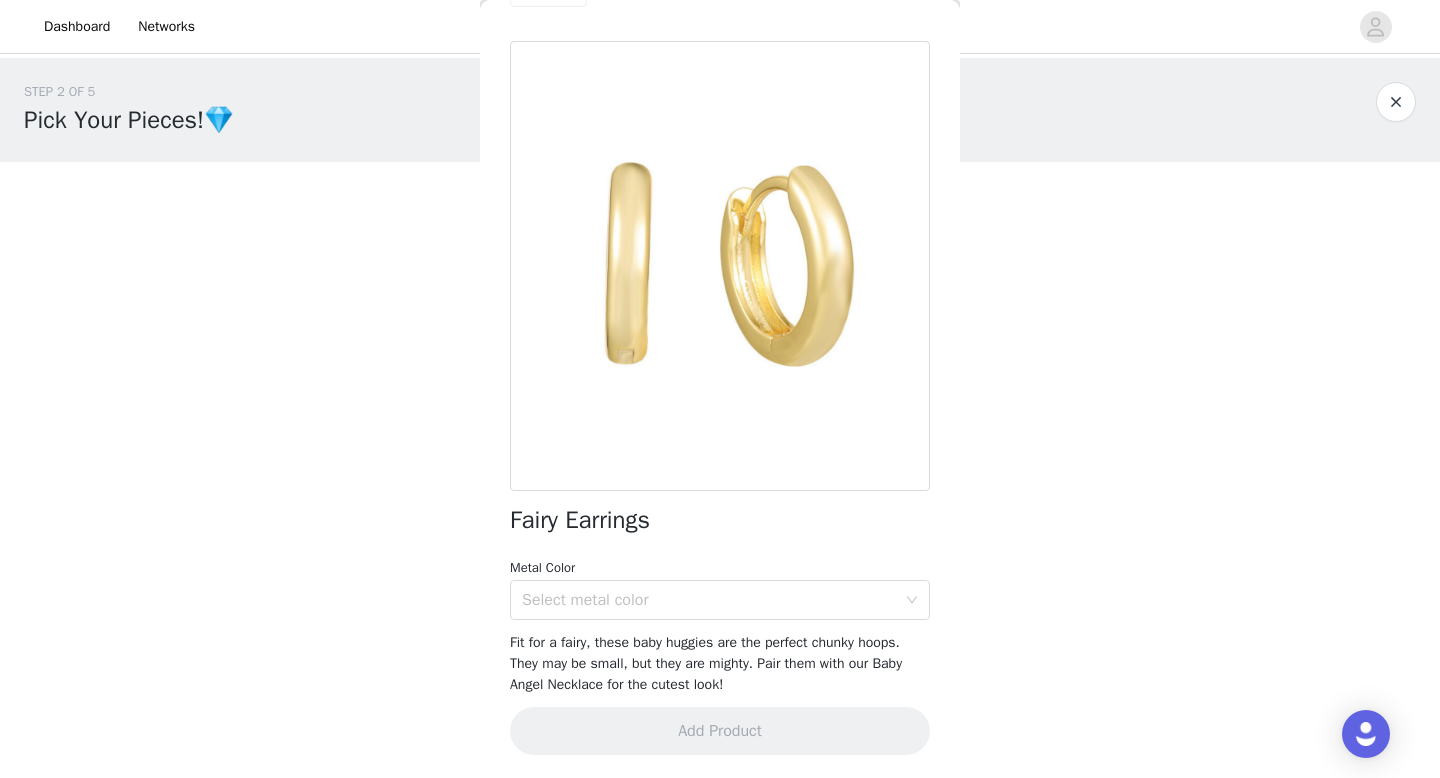 click on "Fairy Earrings               Metal Color   Select metal color   Fit for a fairy, these baby huggies are the perfect chunky hoops. They may be small, but they are mighty. Pair them with our Baby Angel Necklace for the cutest look!     Add Product" at bounding box center [720, 410] 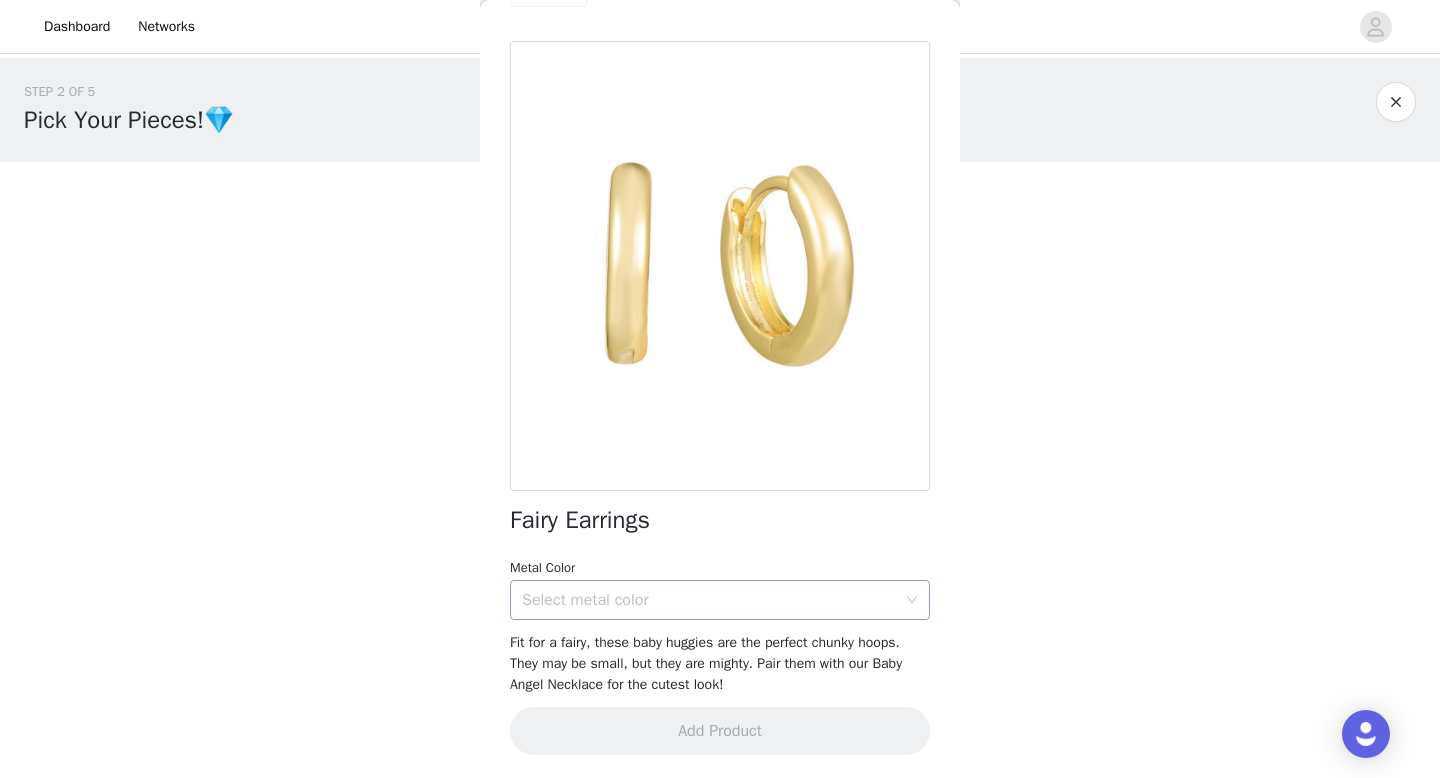 click on "Select metal color" at bounding box center [709, 600] 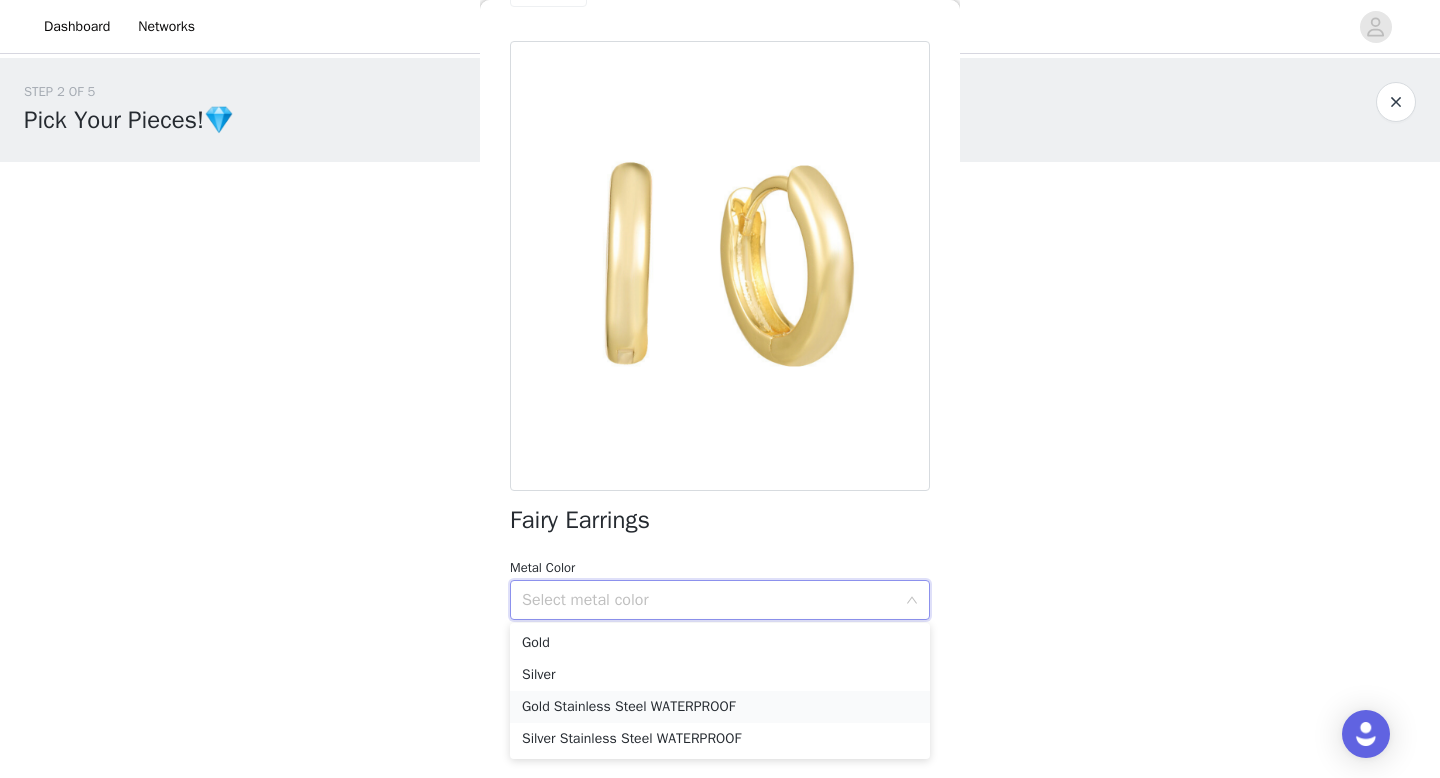 click on "Gold Stainless Steel WATERPROOF" at bounding box center (720, 707) 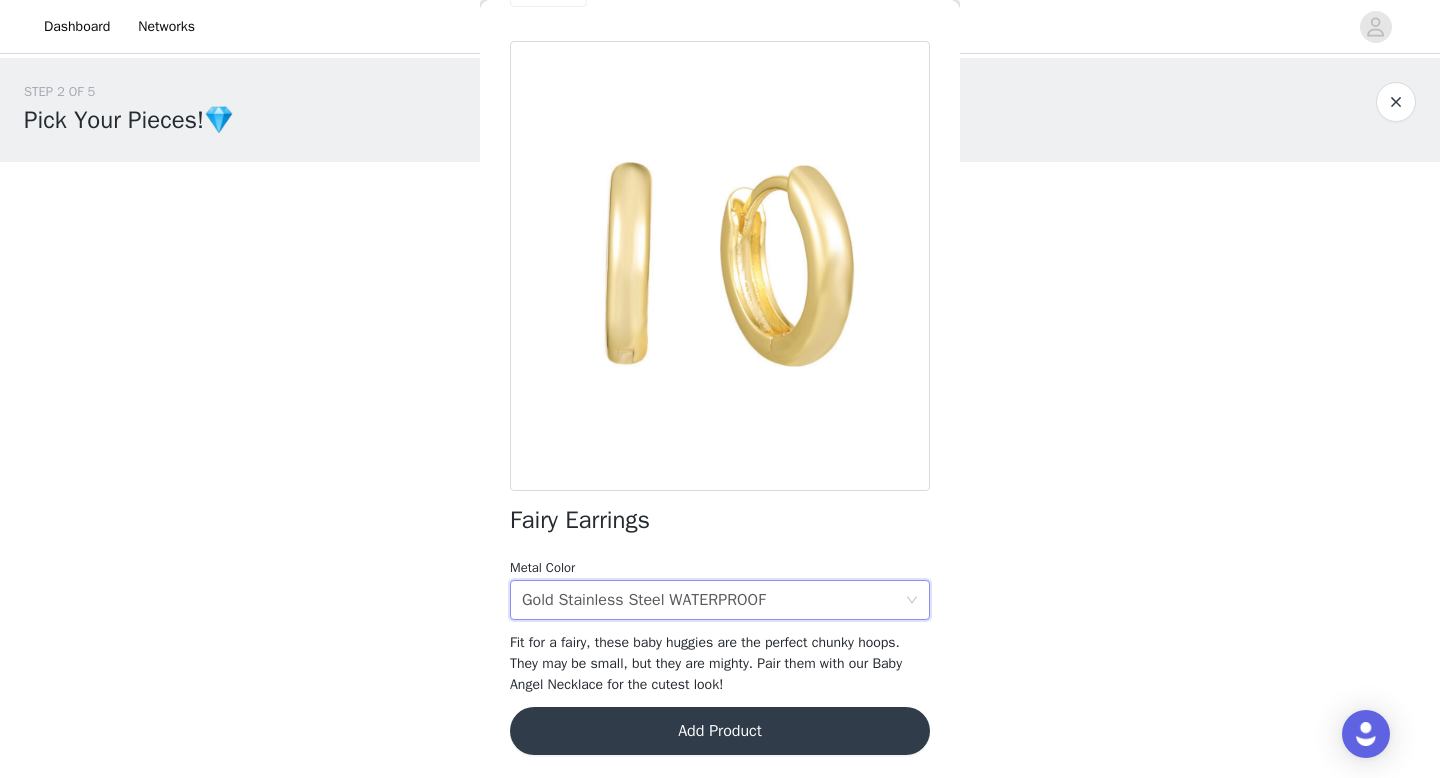 click on "Add Product" at bounding box center (720, 731) 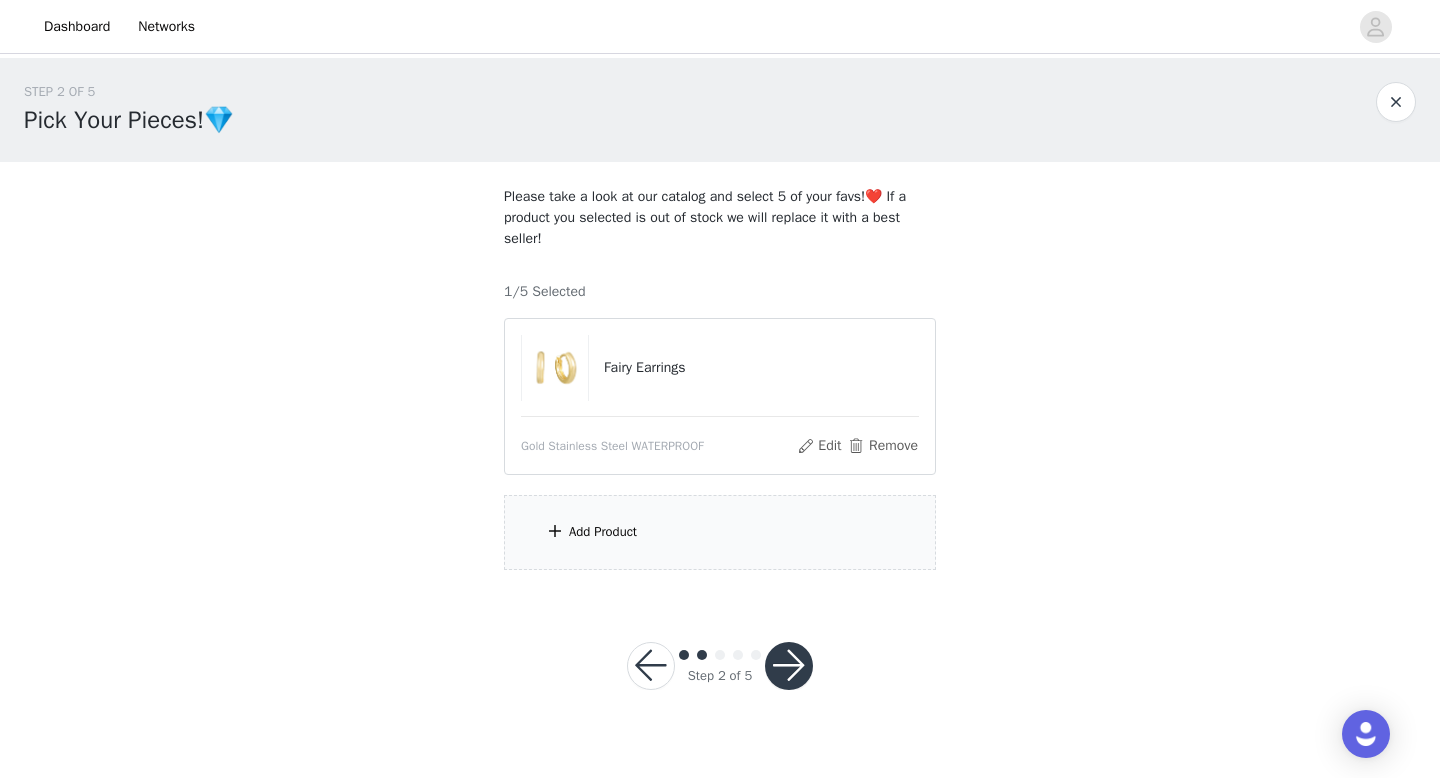 click on "Add Product" at bounding box center (720, 532) 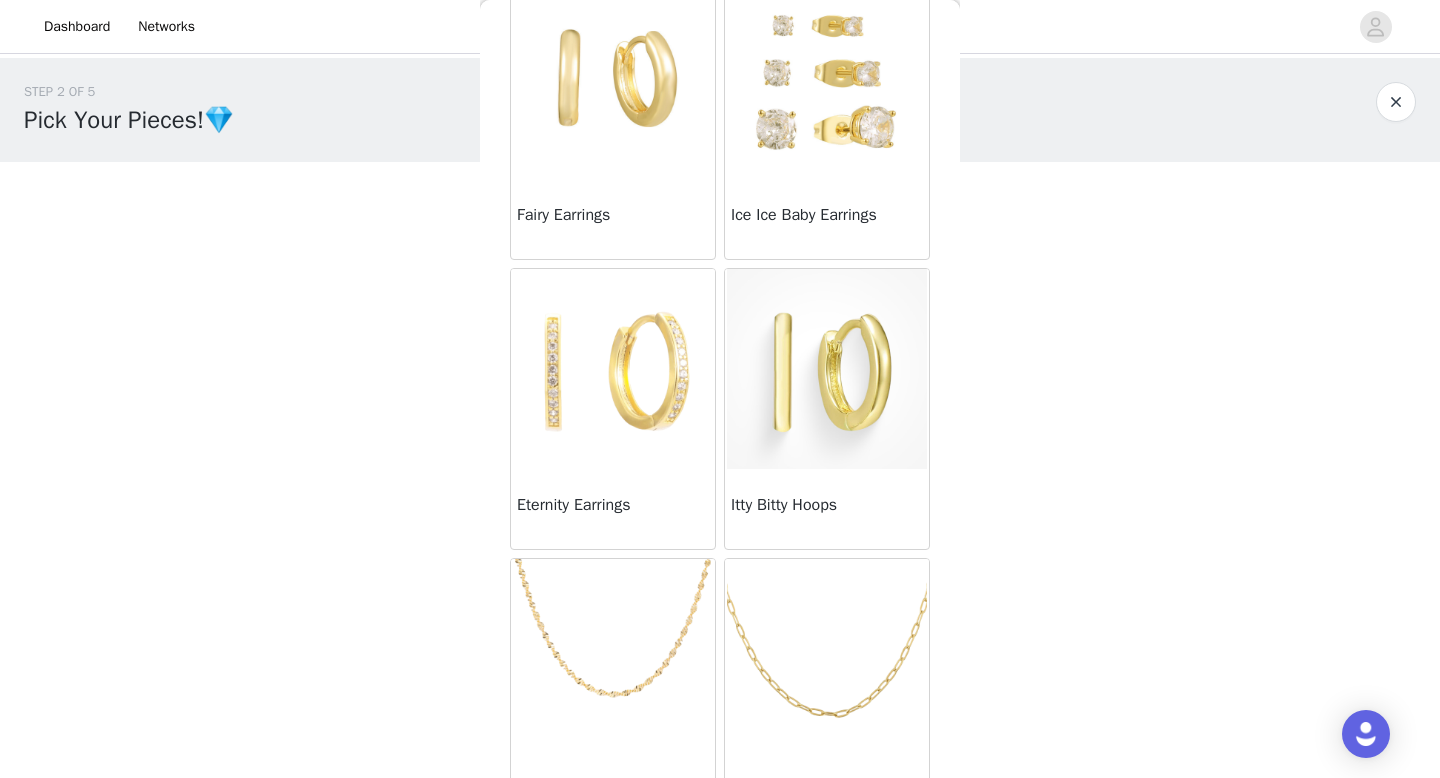 scroll, scrollTop: 478, scrollLeft: 0, axis: vertical 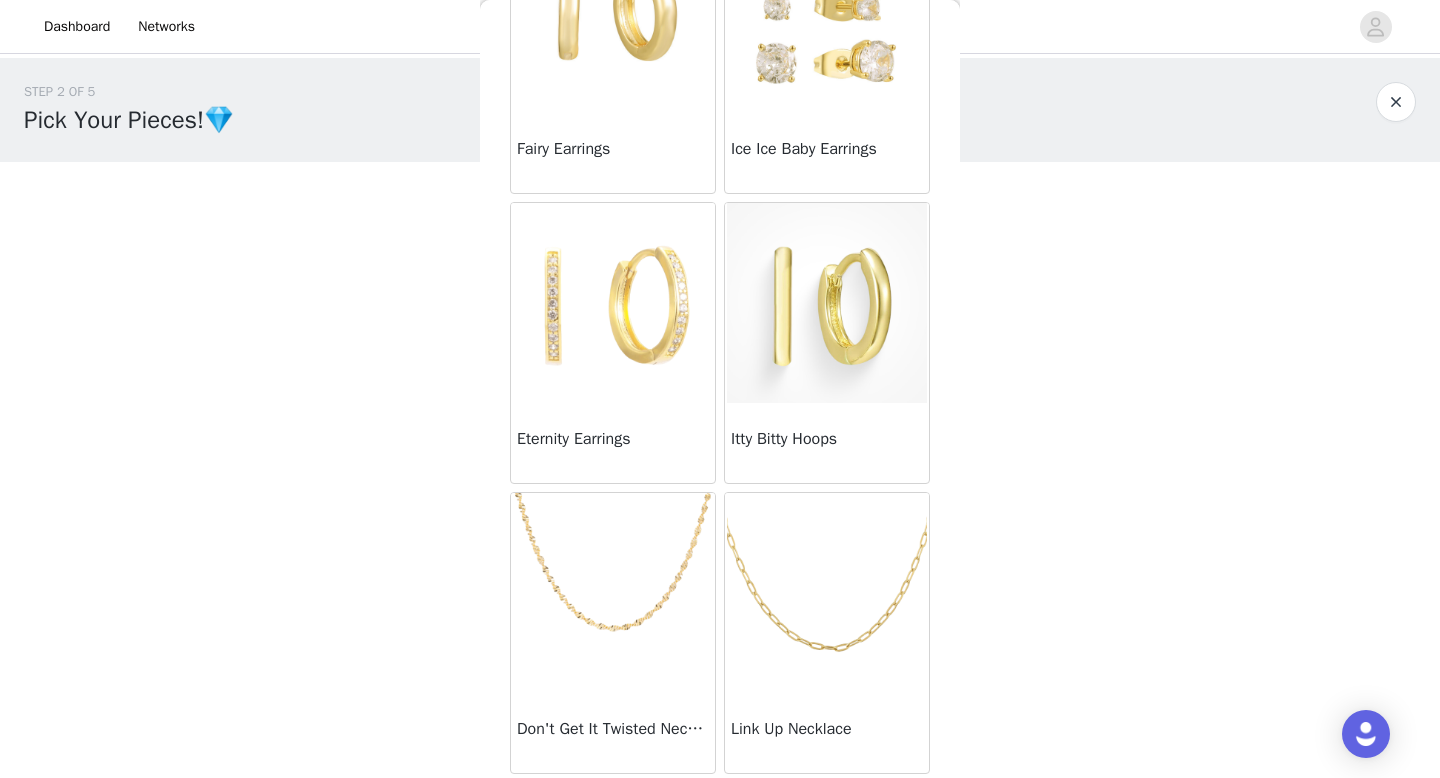 click at bounding box center [613, 593] 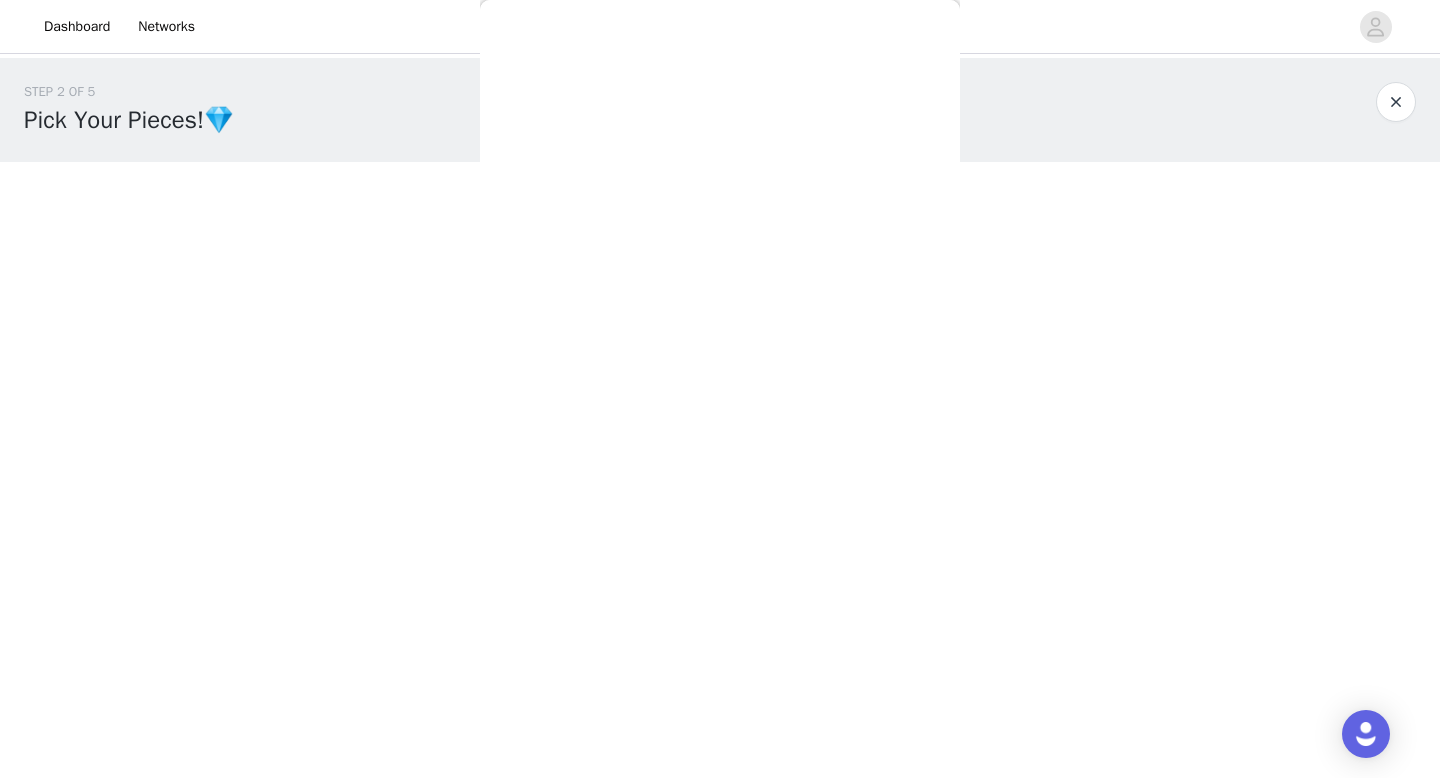 scroll, scrollTop: 80, scrollLeft: 0, axis: vertical 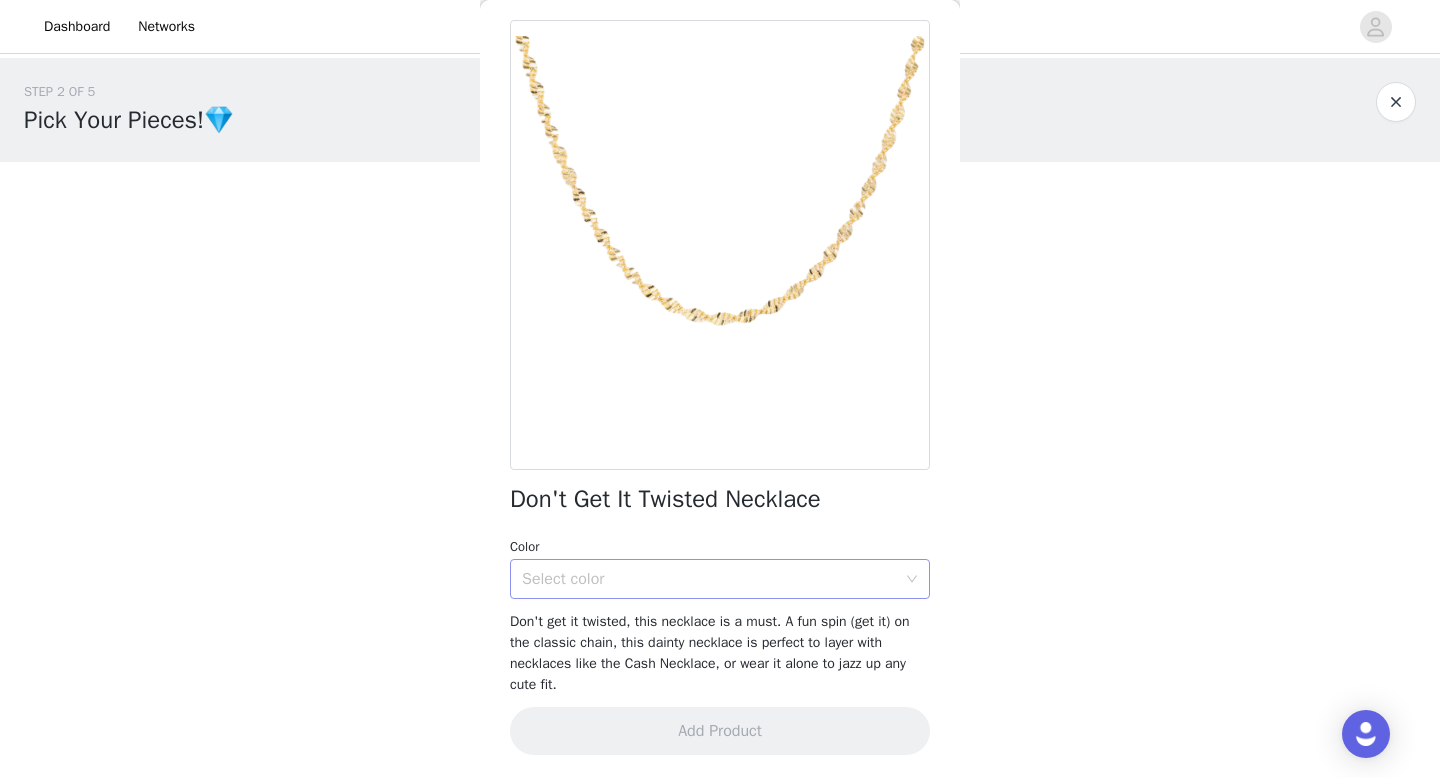click on "Select color" at bounding box center (709, 579) 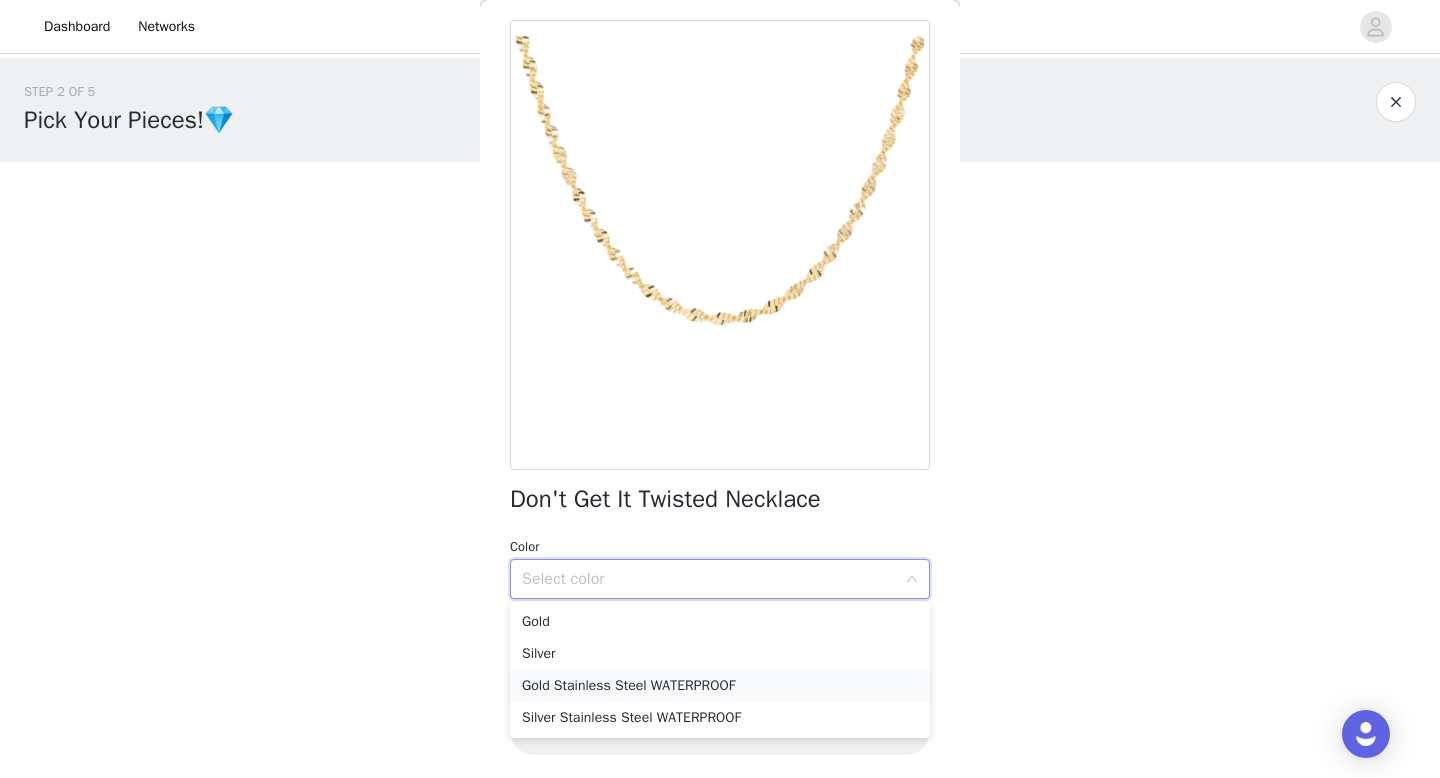 click on "Gold Stainless Steel WATERPROOF" at bounding box center [720, 686] 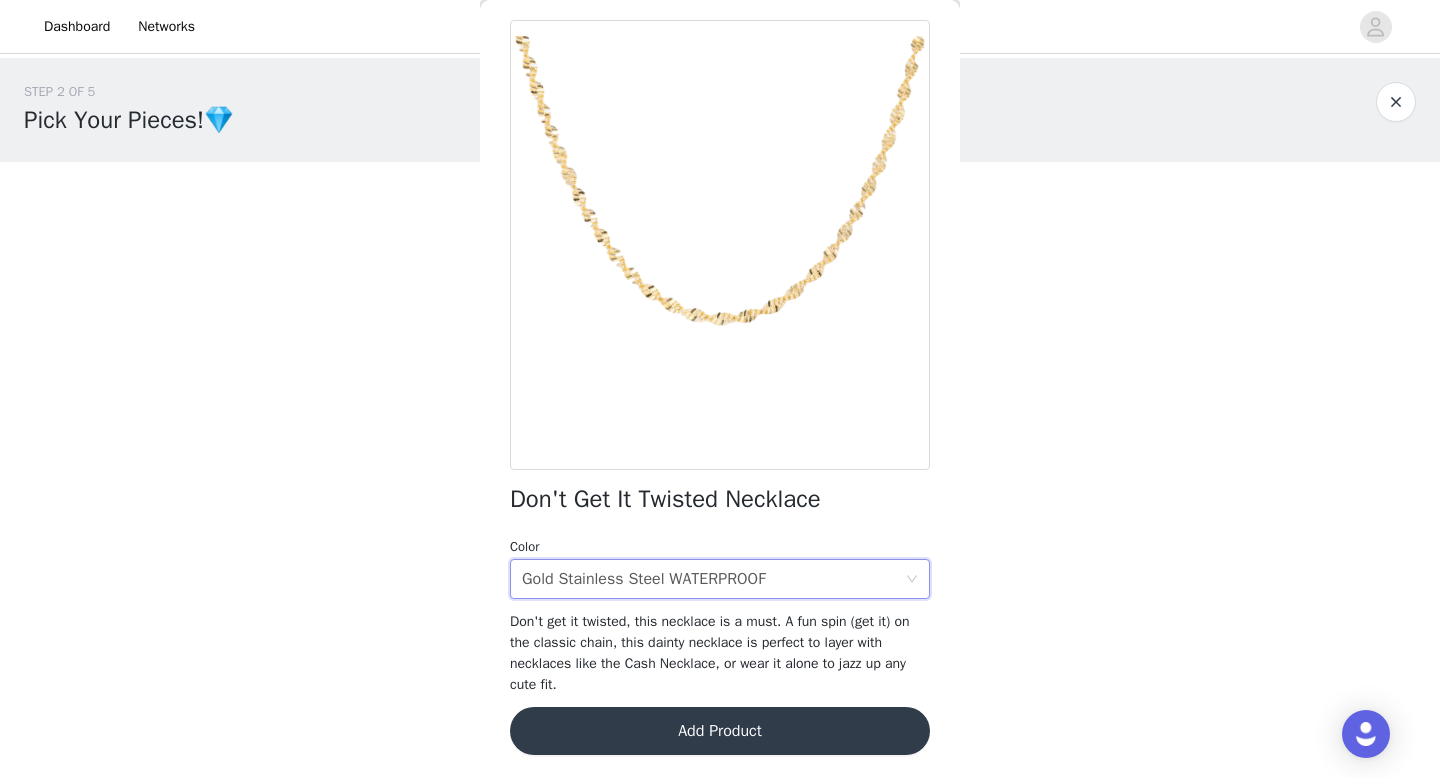 click on "Add Product" at bounding box center (720, 731) 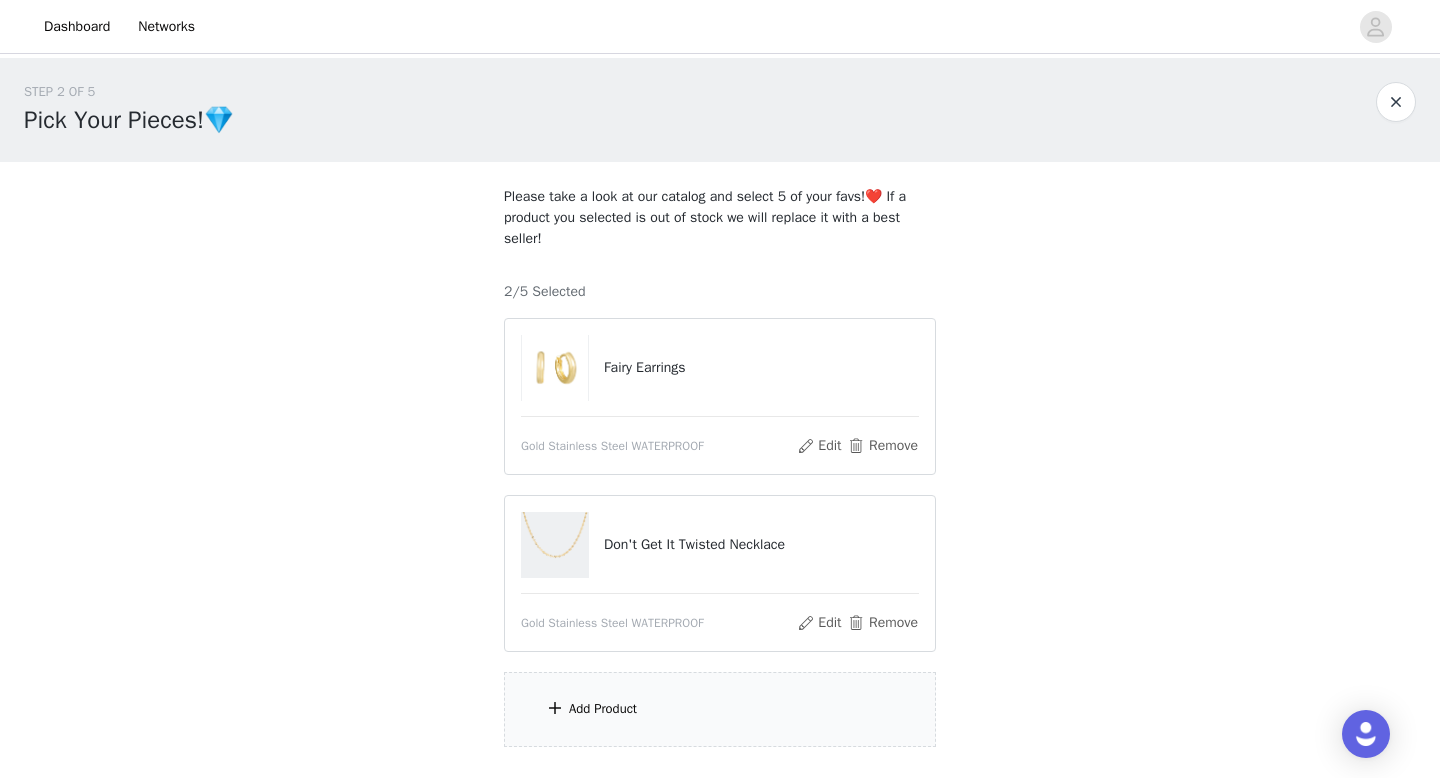 click on "Add Product" at bounding box center (720, 709) 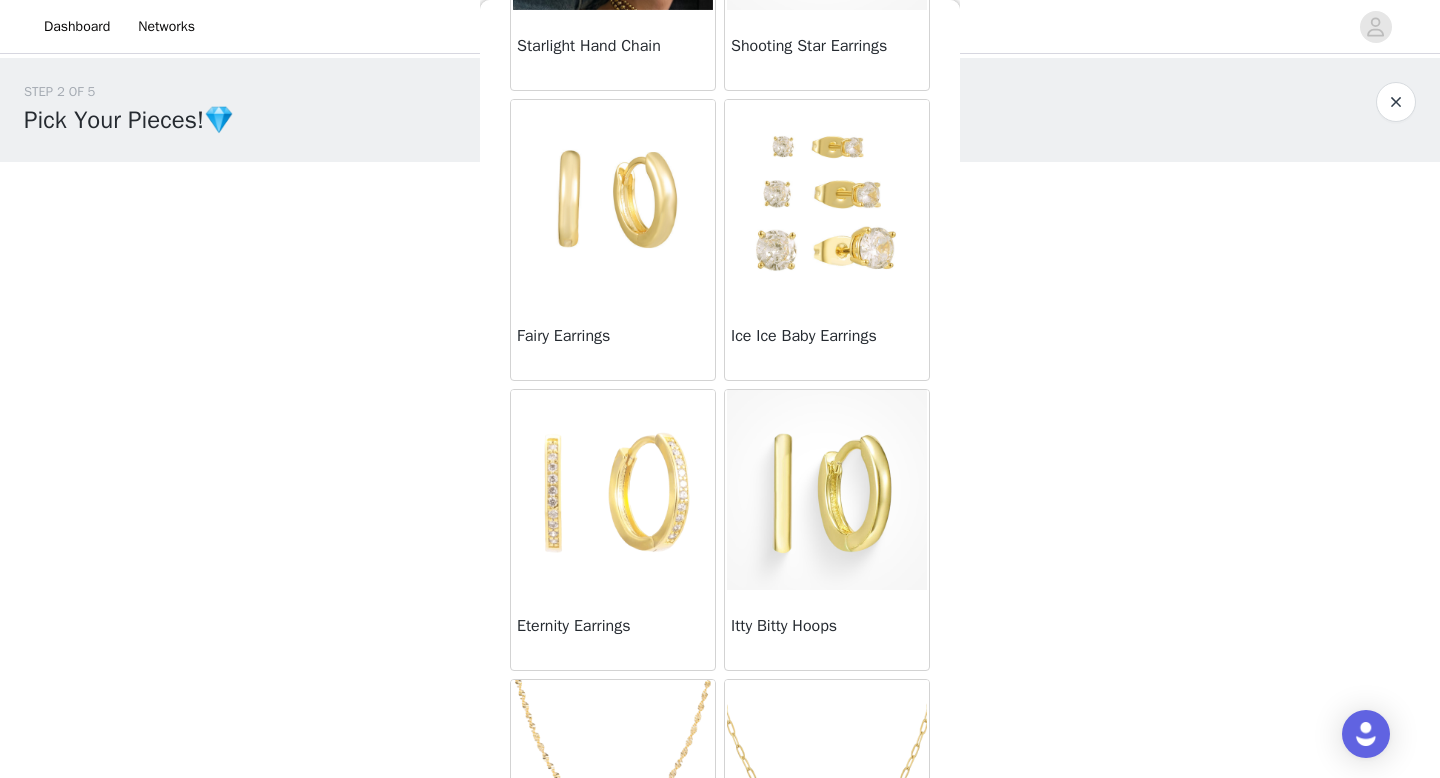 scroll, scrollTop: 478, scrollLeft: 0, axis: vertical 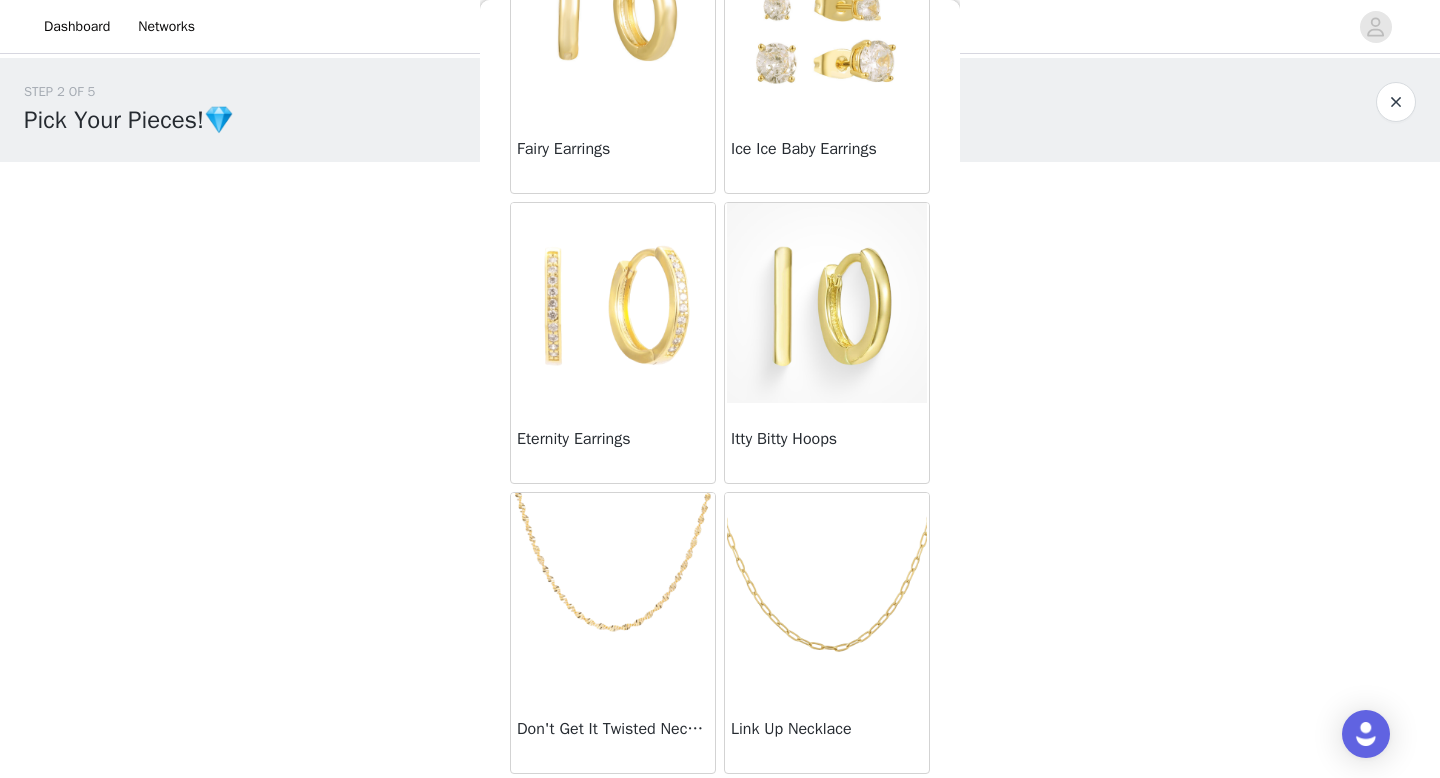 click at bounding box center (827, 303) 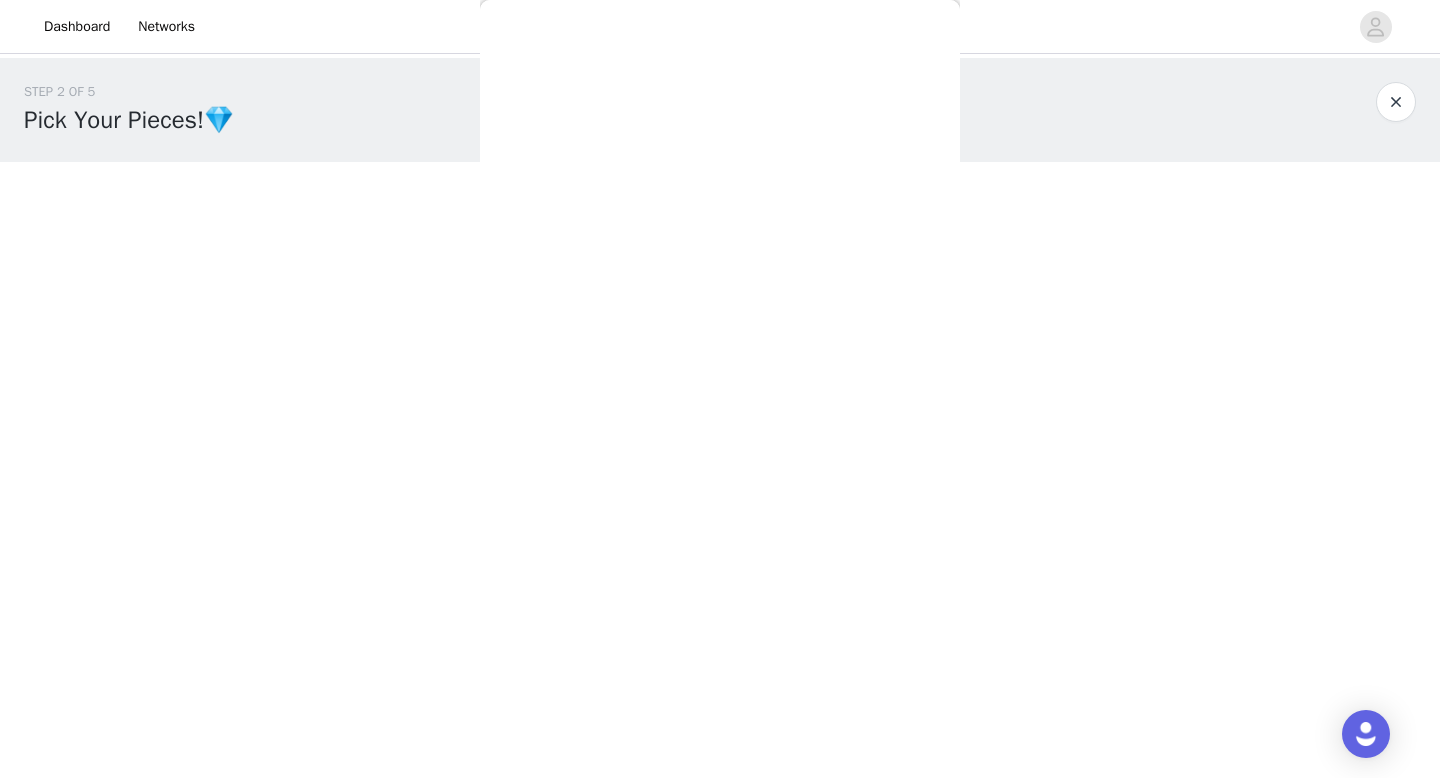 scroll, scrollTop: 80, scrollLeft: 0, axis: vertical 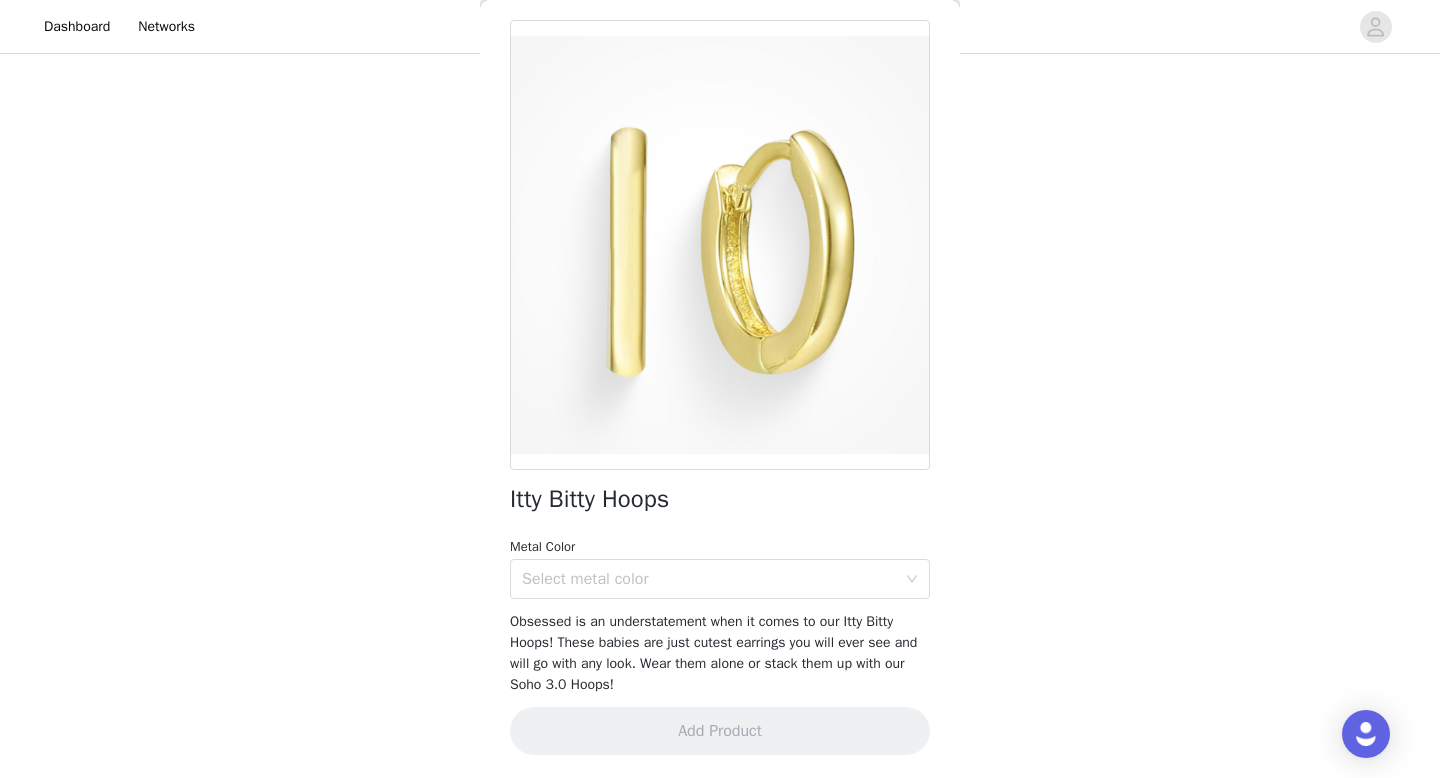 click on "Itty Bitty Hoops               Metal Color   Select metal color   Obsessed is an understatement when it comes to our Itty Bitty Hoops! These babies are just cutest earrings you will ever see and will go with any look. Wear them alone or stack them up with our Soho 3.0 Hoops!     Add Product" at bounding box center (720, 399) 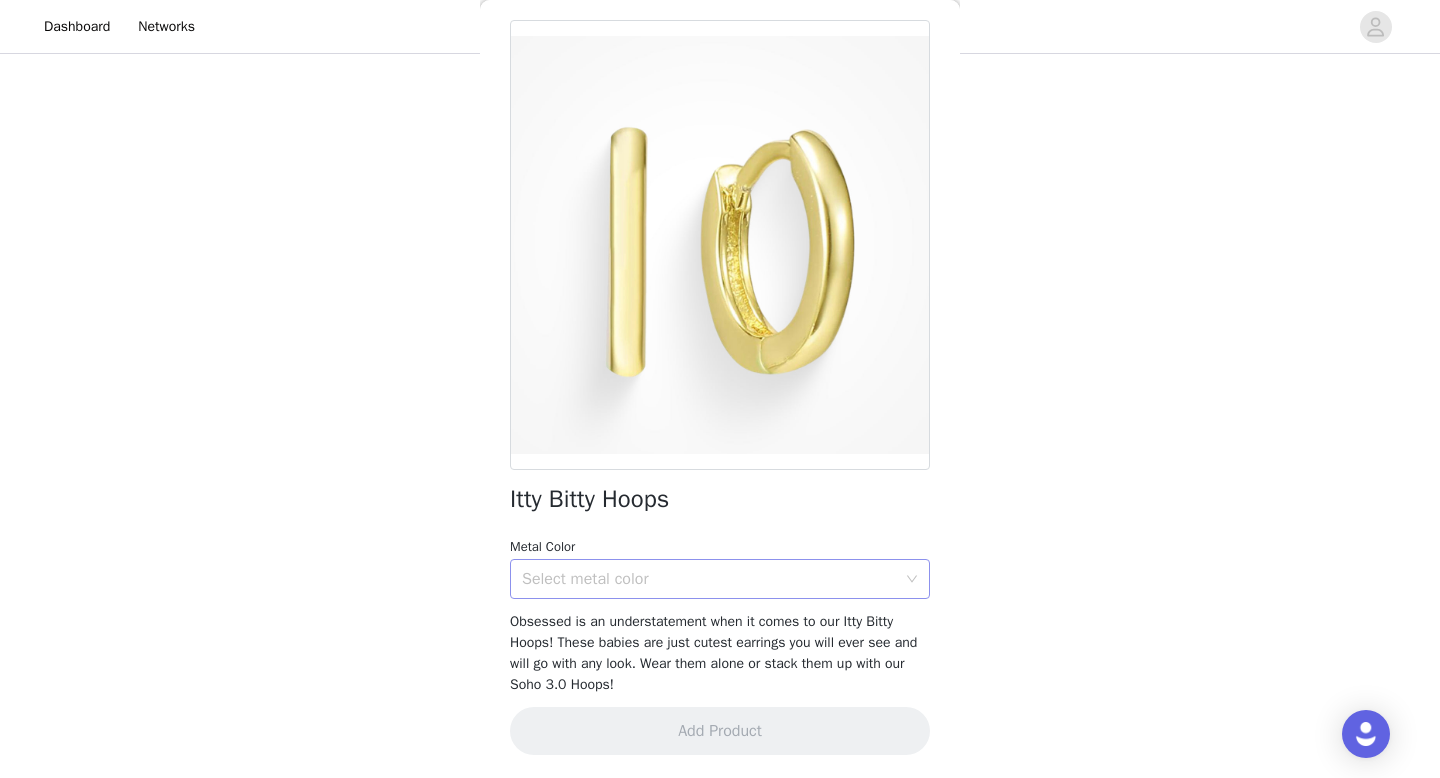 click on "Select metal color" at bounding box center [709, 579] 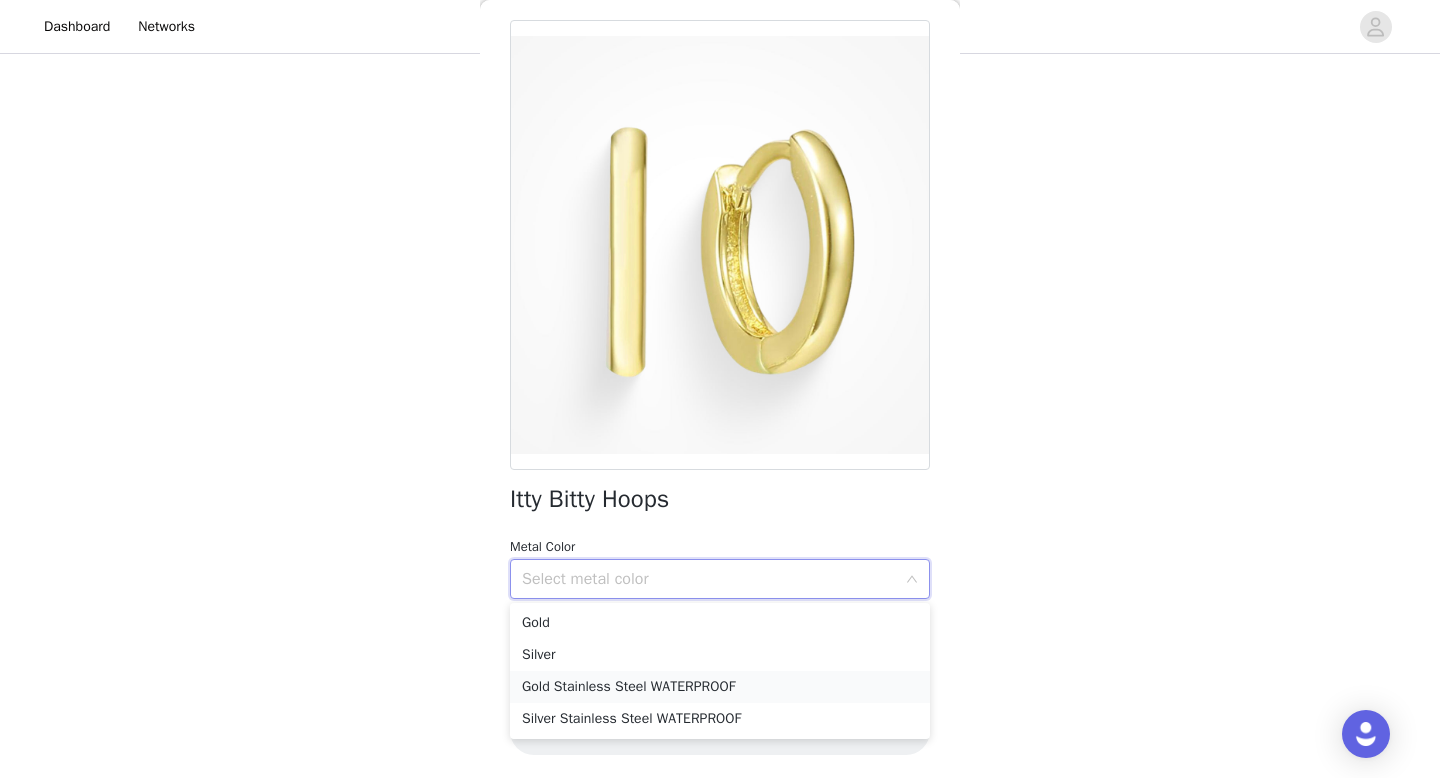 click on "Gold Stainless Steel WATERPROOF" at bounding box center [720, 687] 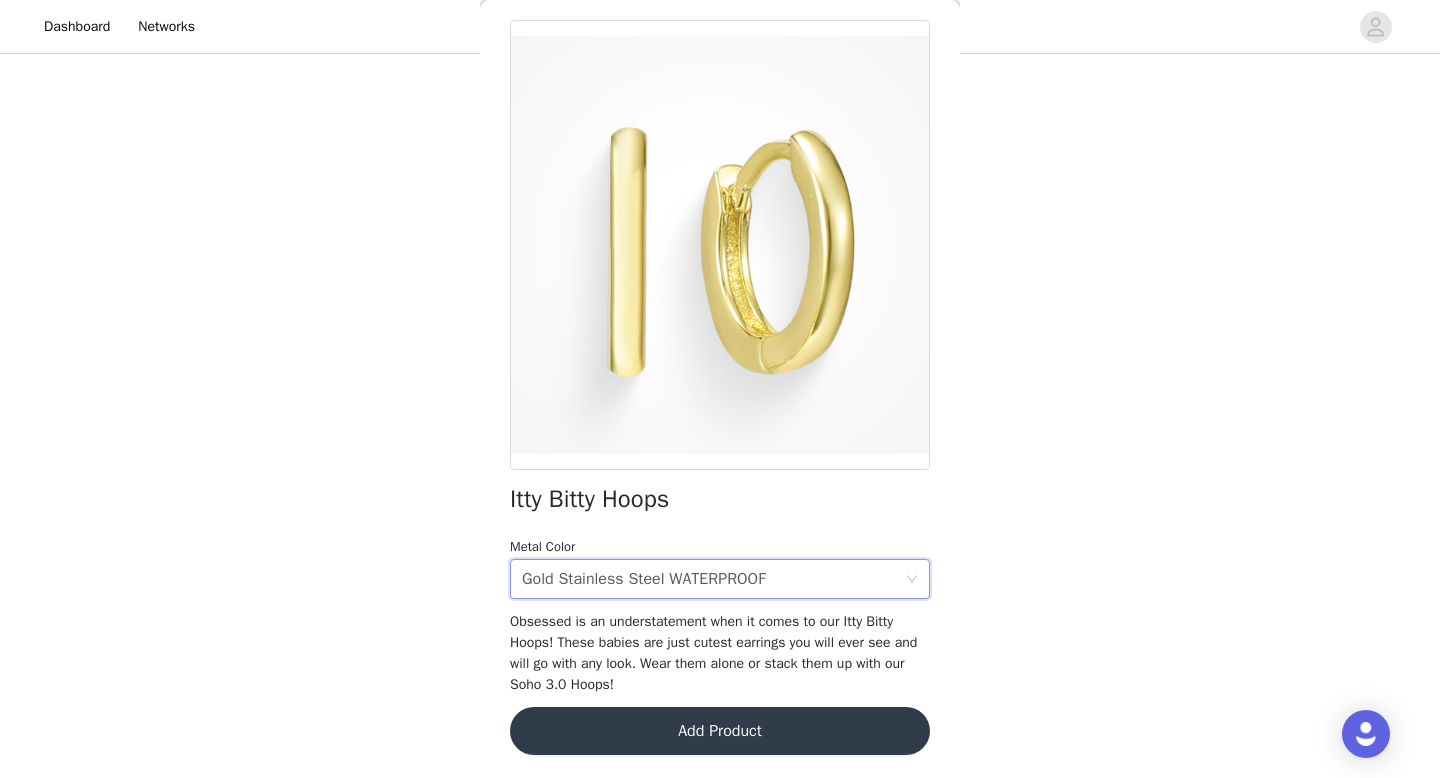 click on "Add Product" at bounding box center (720, 731) 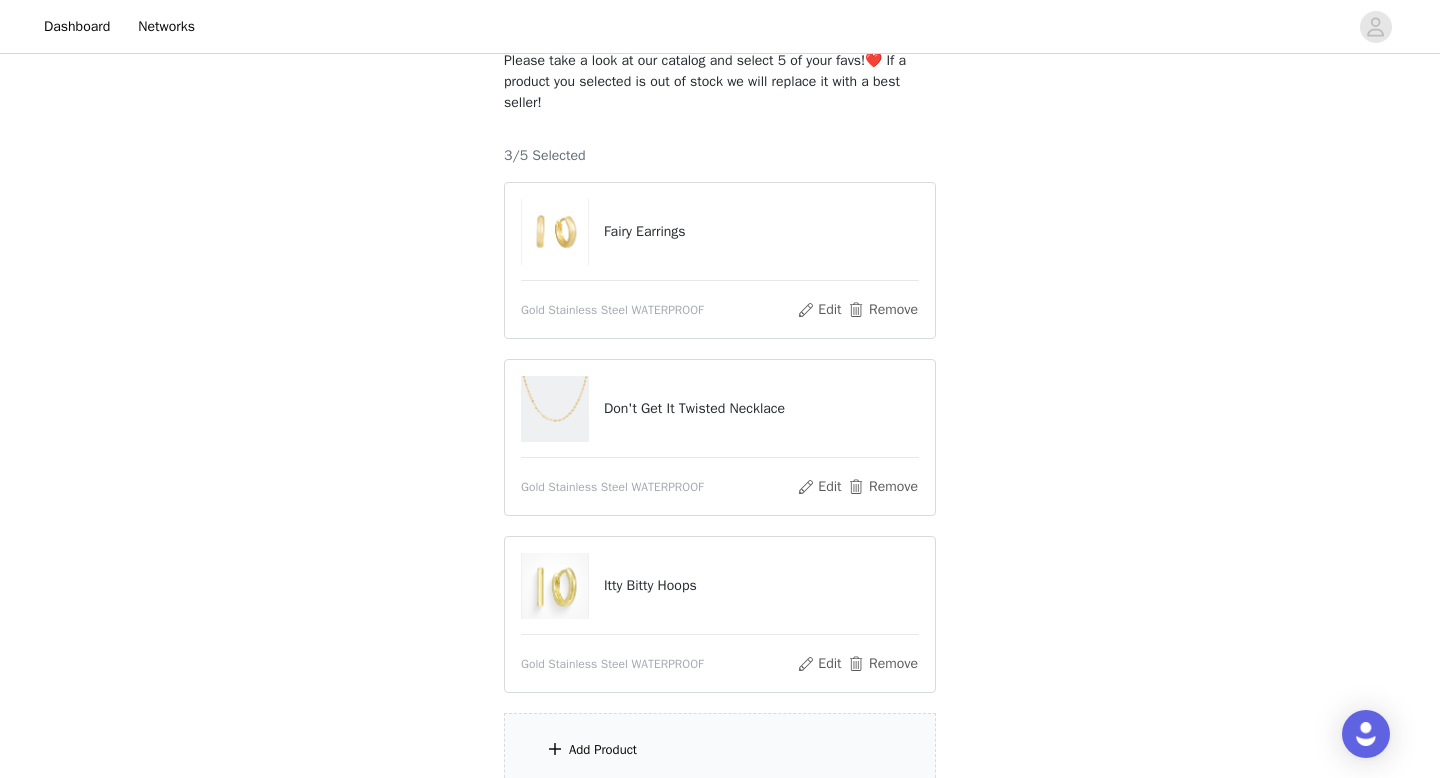 scroll, scrollTop: 313, scrollLeft: 0, axis: vertical 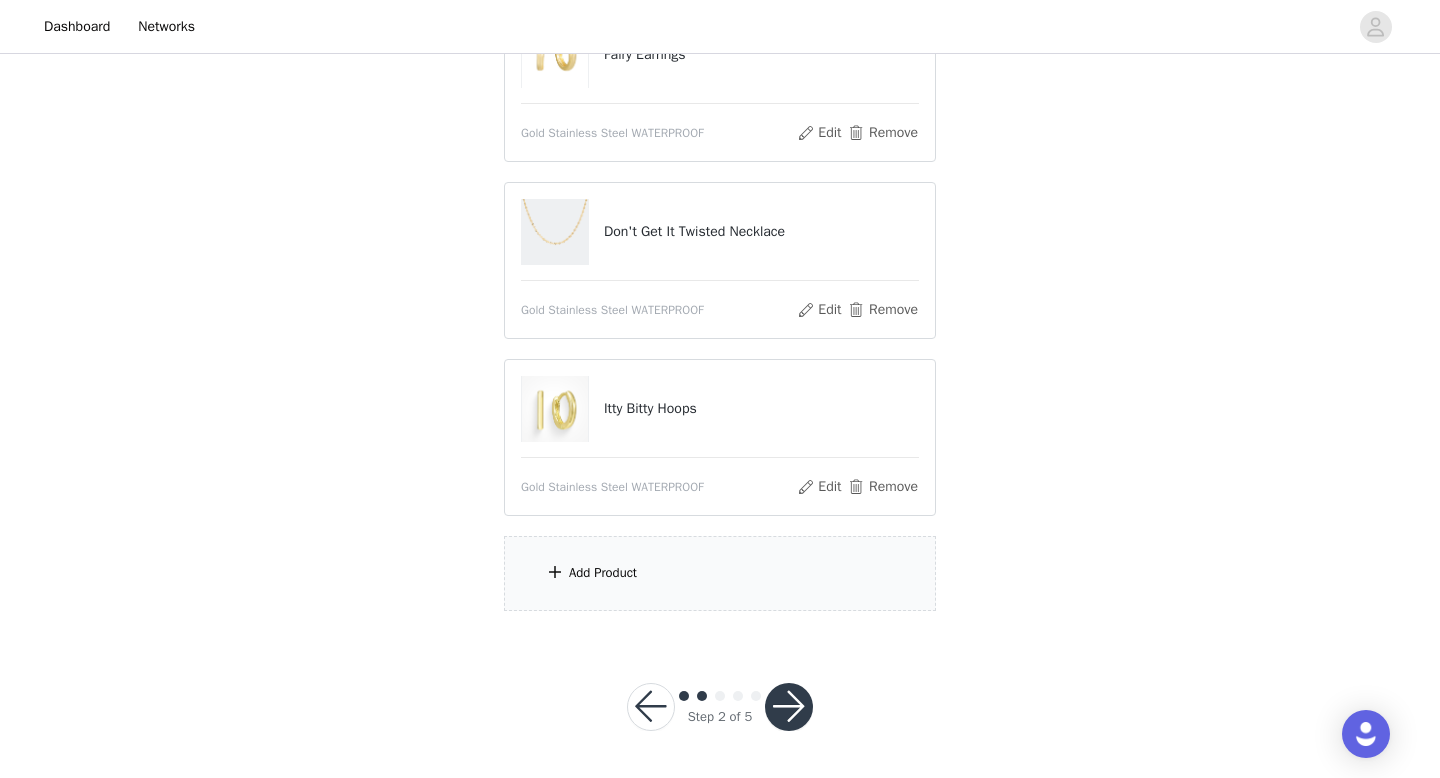 click on "Add Product" at bounding box center [720, 573] 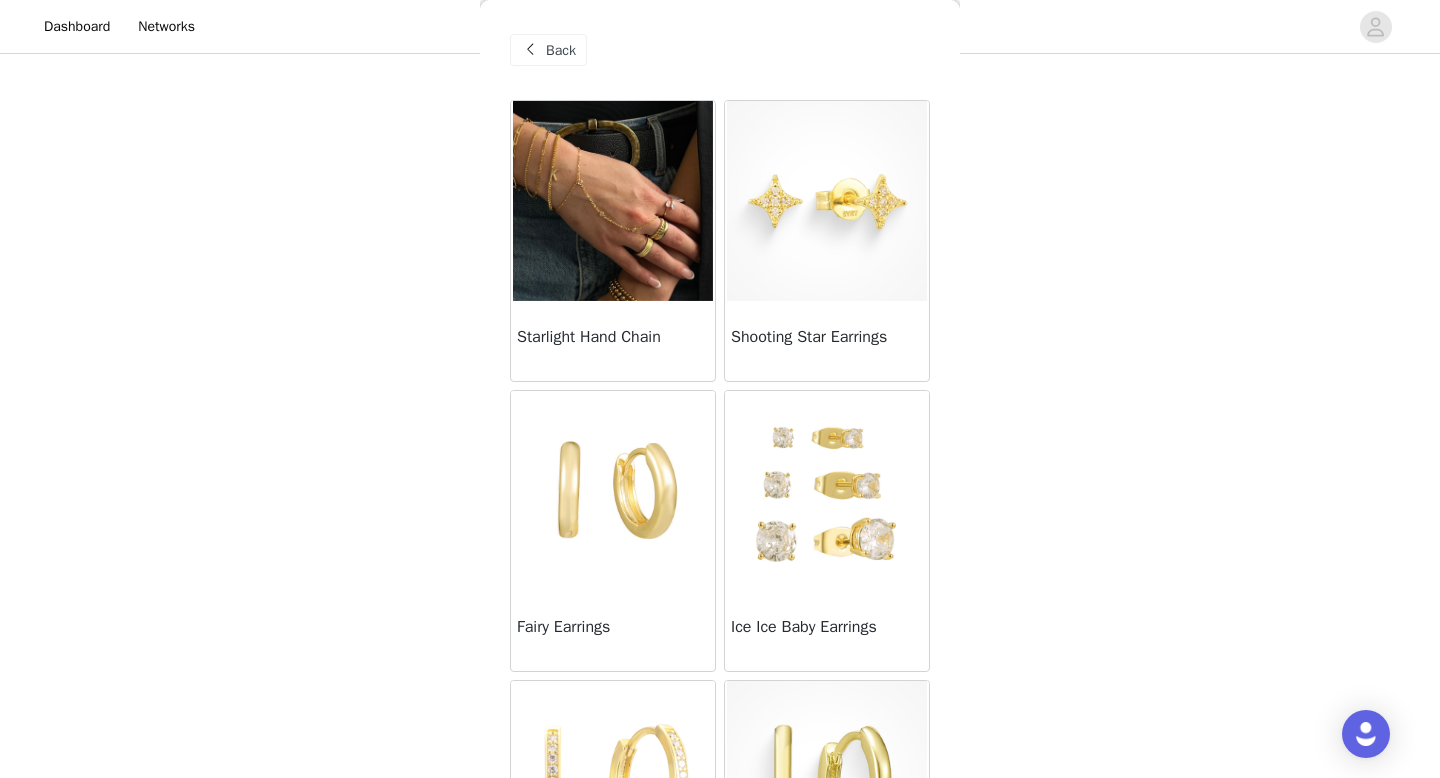 scroll, scrollTop: 478, scrollLeft: 0, axis: vertical 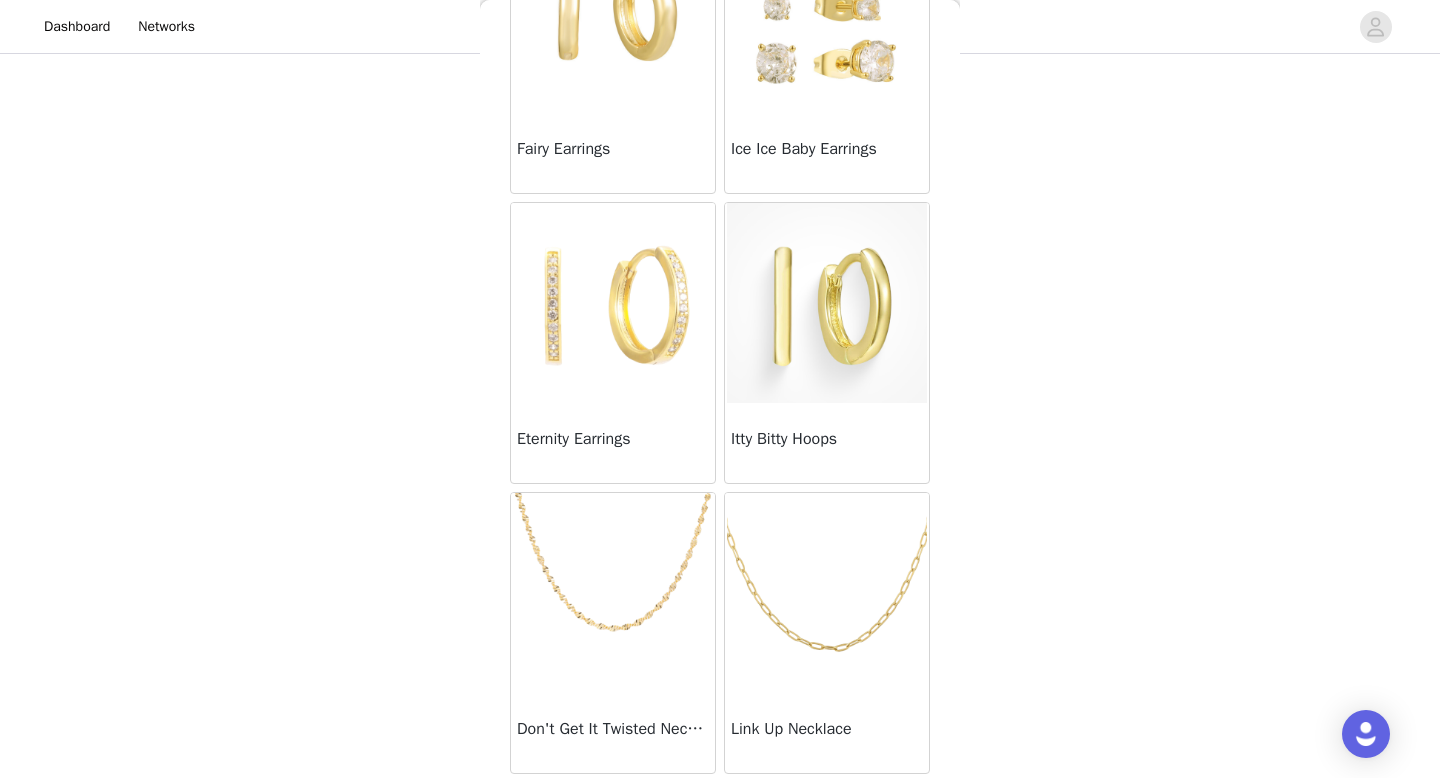 click at bounding box center [827, 593] 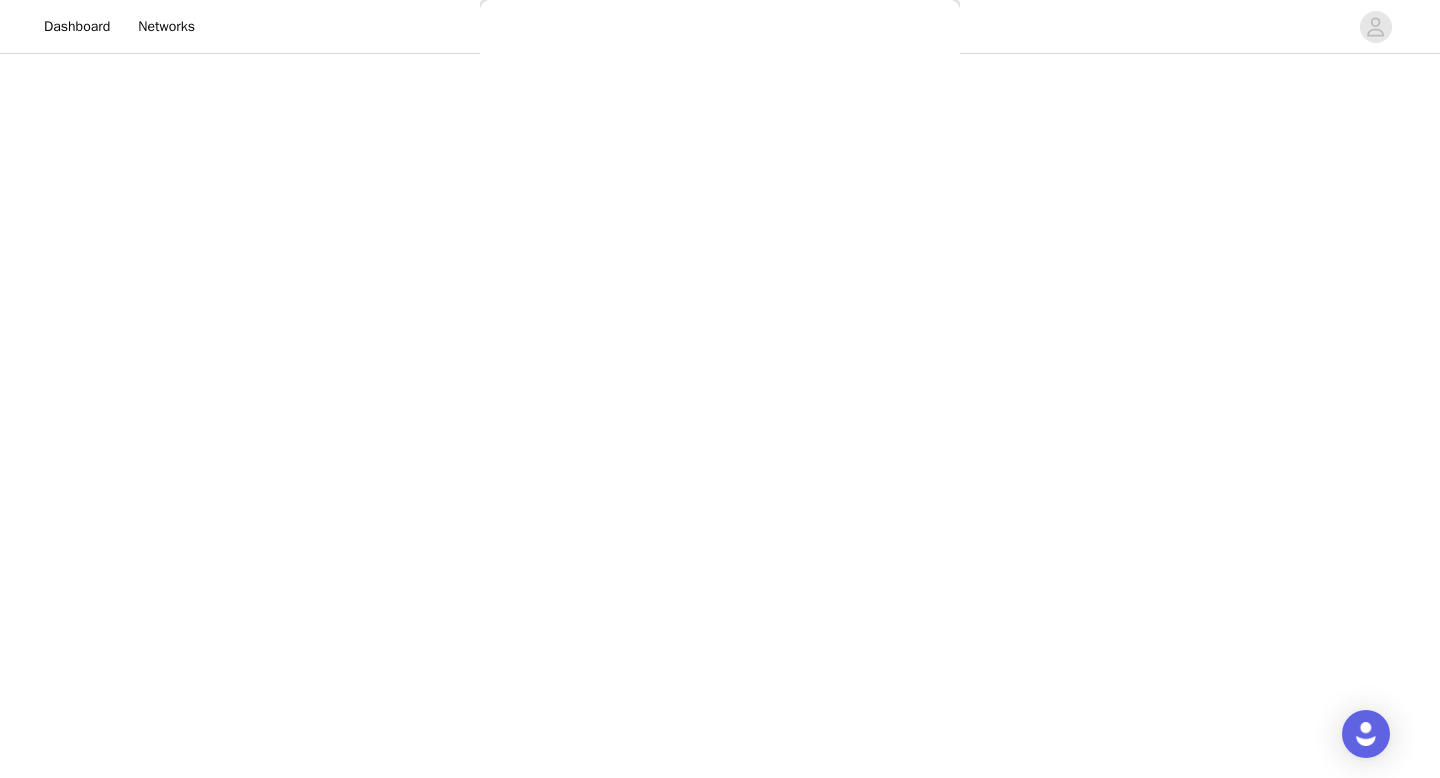 scroll, scrollTop: 101, scrollLeft: 0, axis: vertical 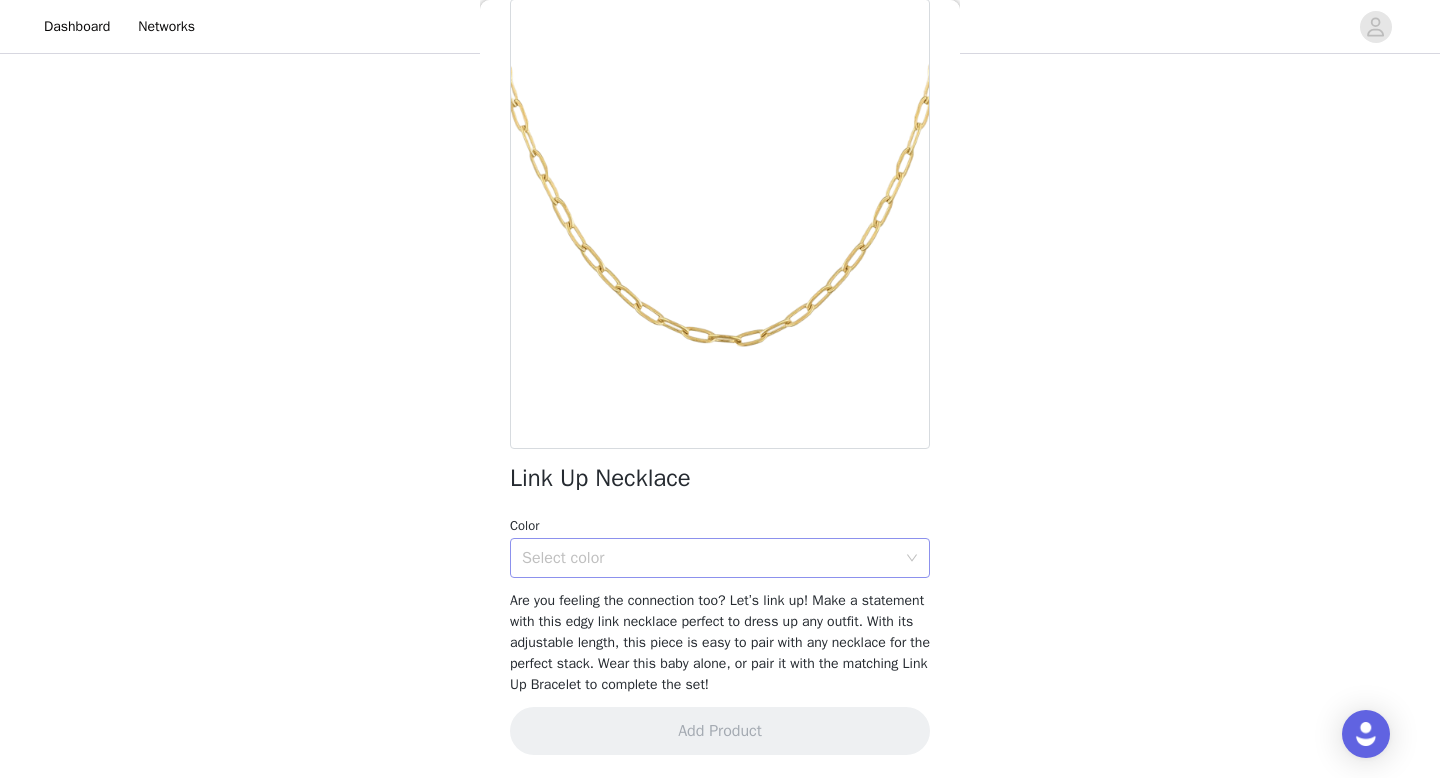 click on "Select color" at bounding box center (713, 558) 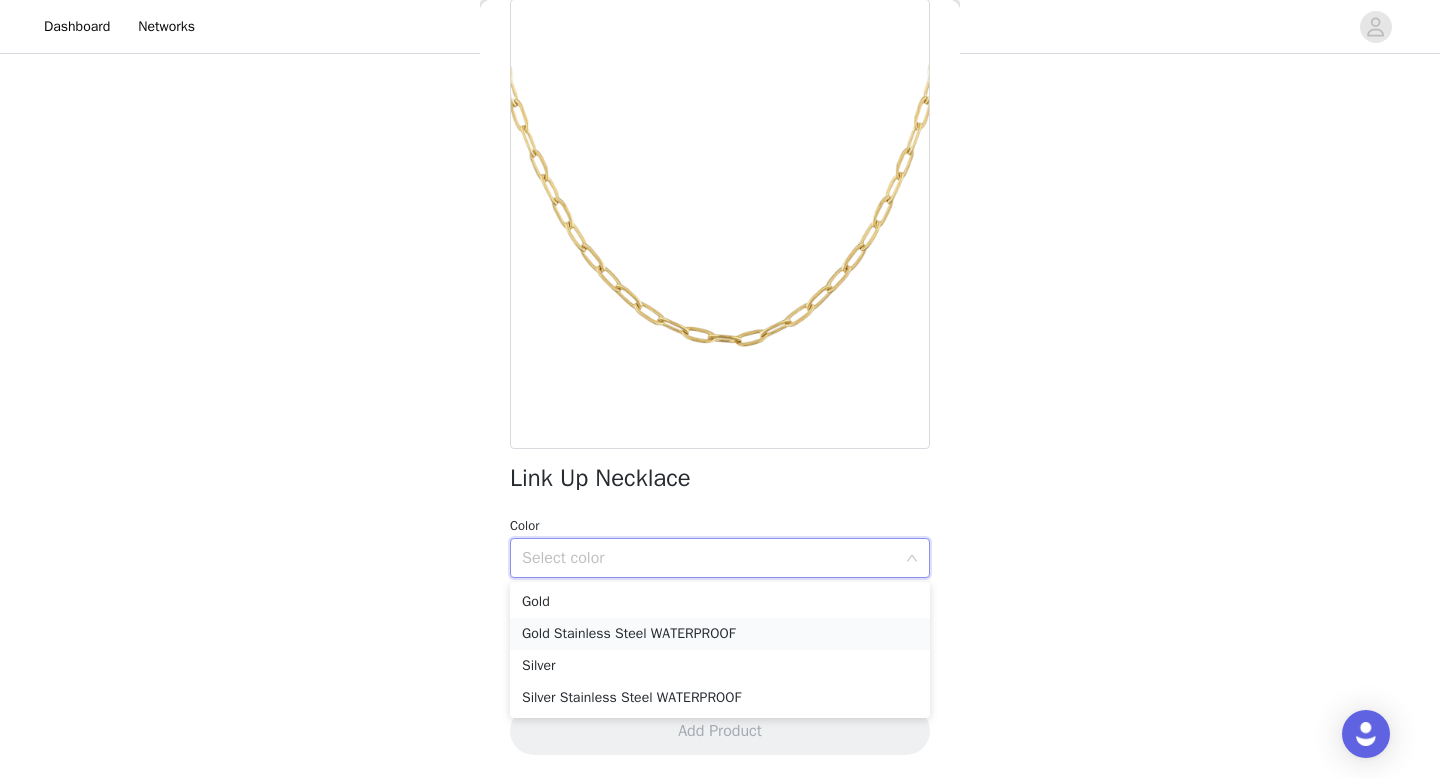 drag, startPoint x: 788, startPoint y: 681, endPoint x: 768, endPoint y: 635, distance: 50.159744 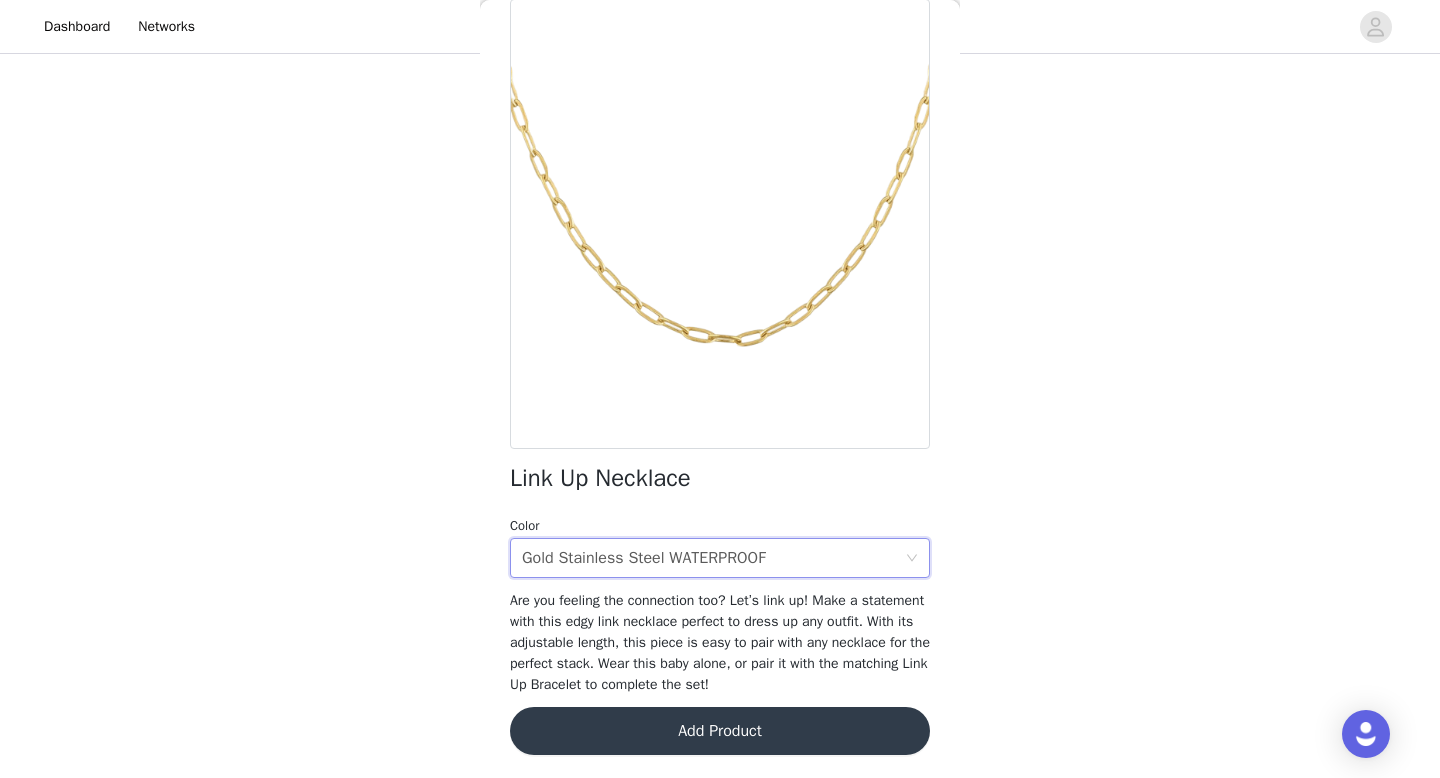 click on "Add Product" at bounding box center [720, 731] 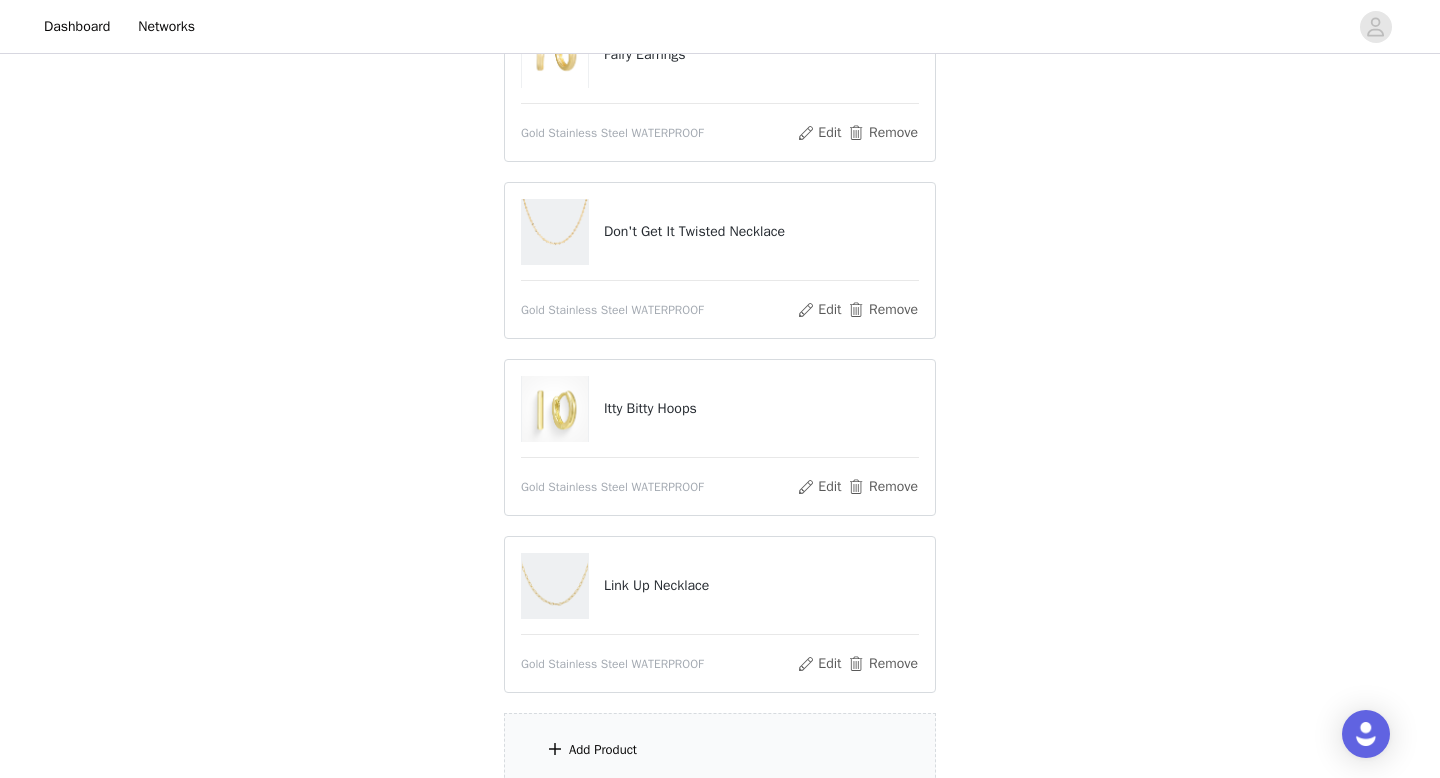 scroll, scrollTop: 490, scrollLeft: 0, axis: vertical 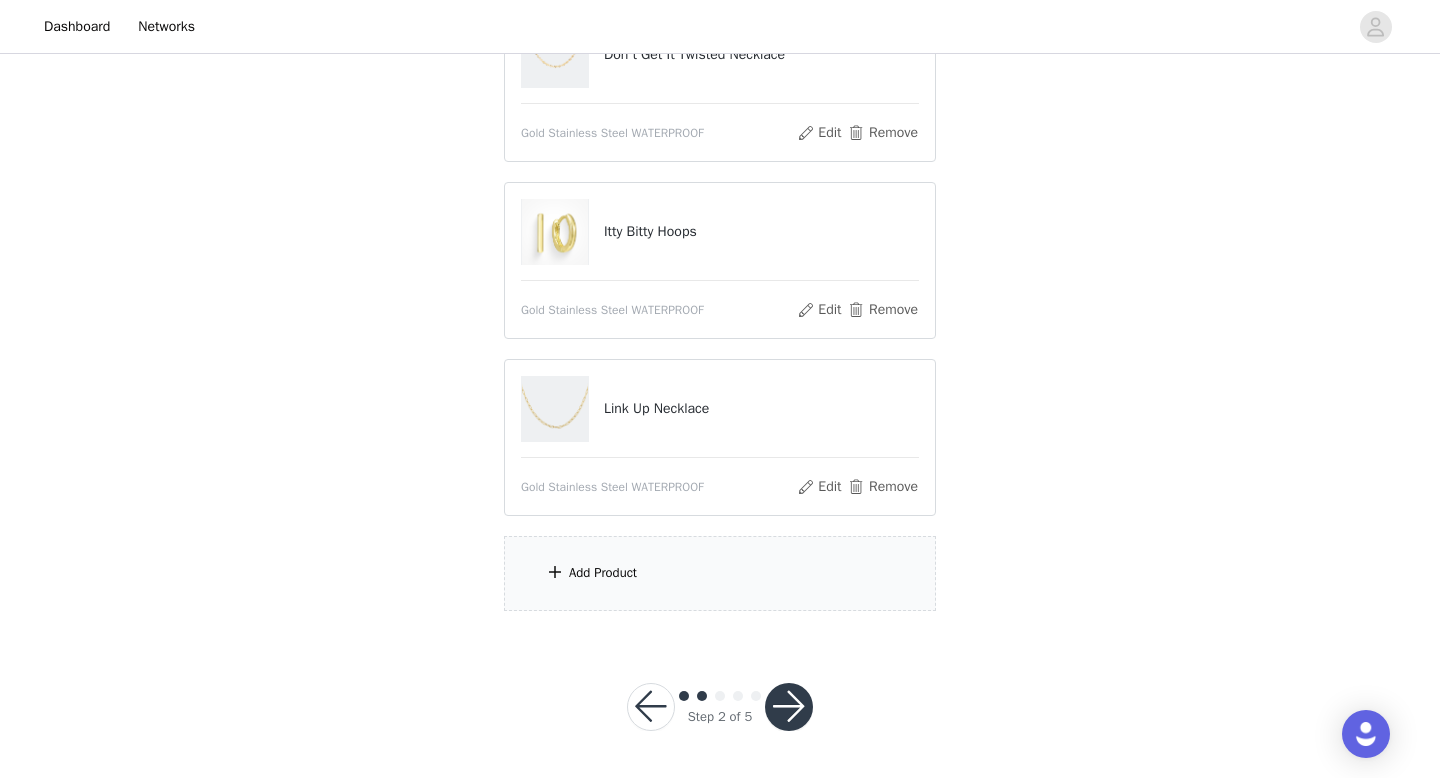 click on "Add Product" at bounding box center (720, 573) 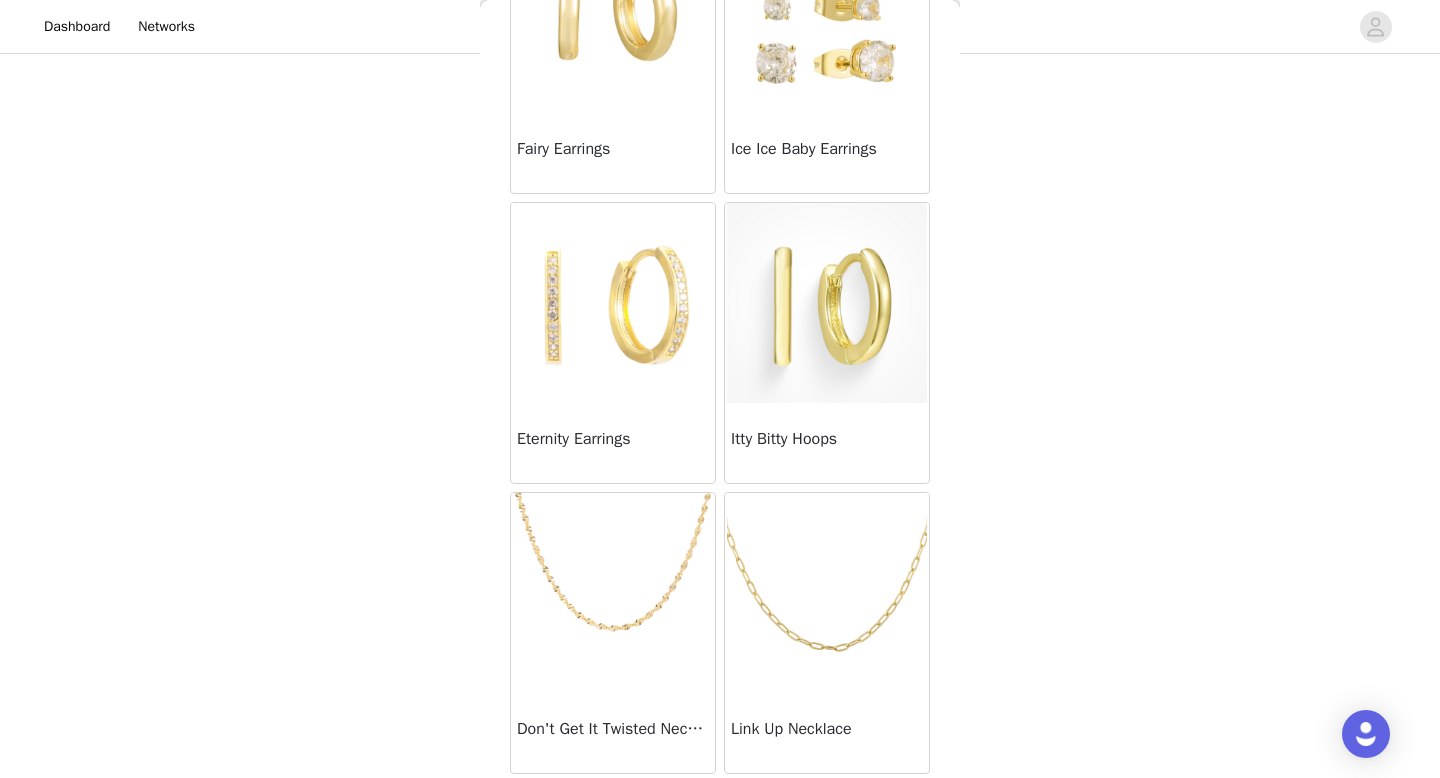 scroll, scrollTop: 0, scrollLeft: 0, axis: both 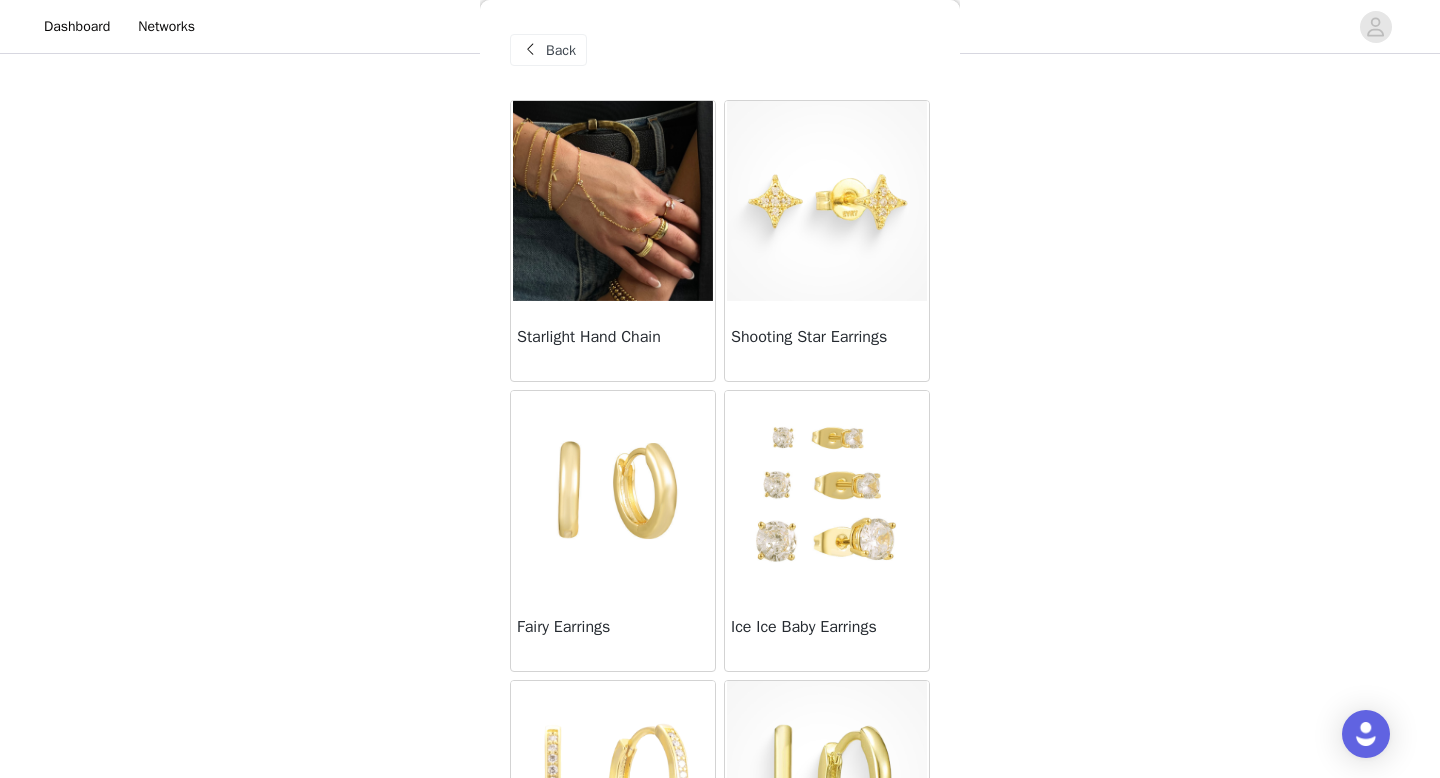 click at bounding box center (613, 201) 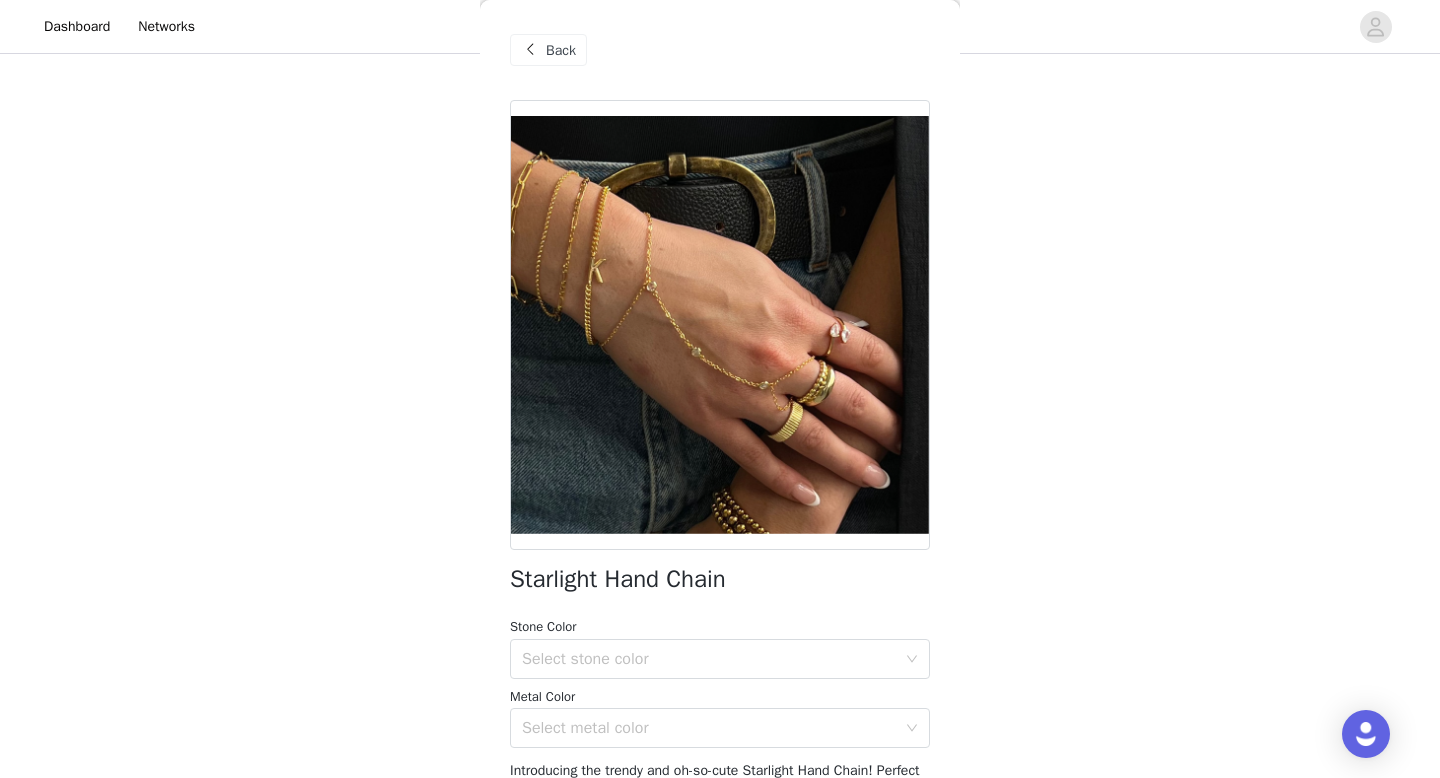 scroll, scrollTop: 150, scrollLeft: 0, axis: vertical 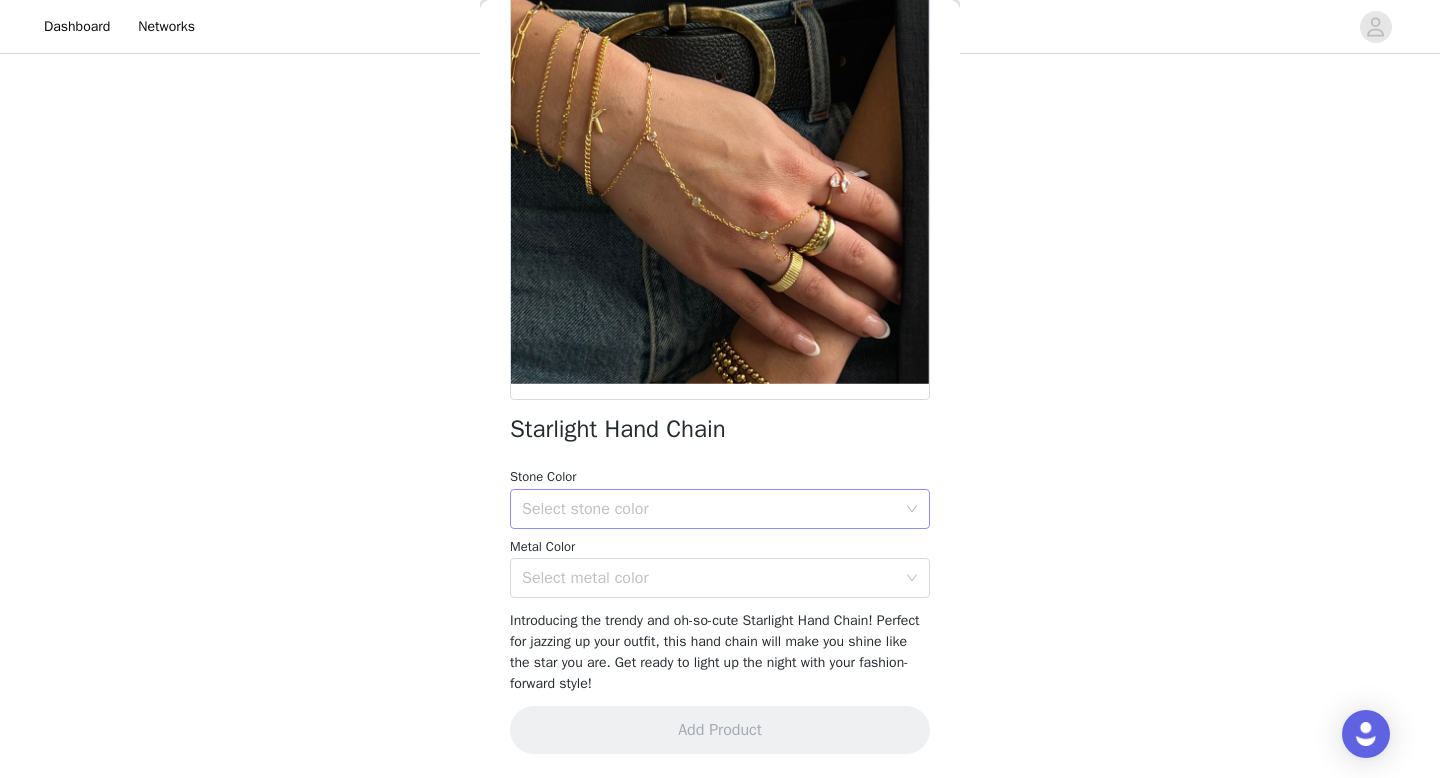 click on "Select stone color" at bounding box center [713, 509] 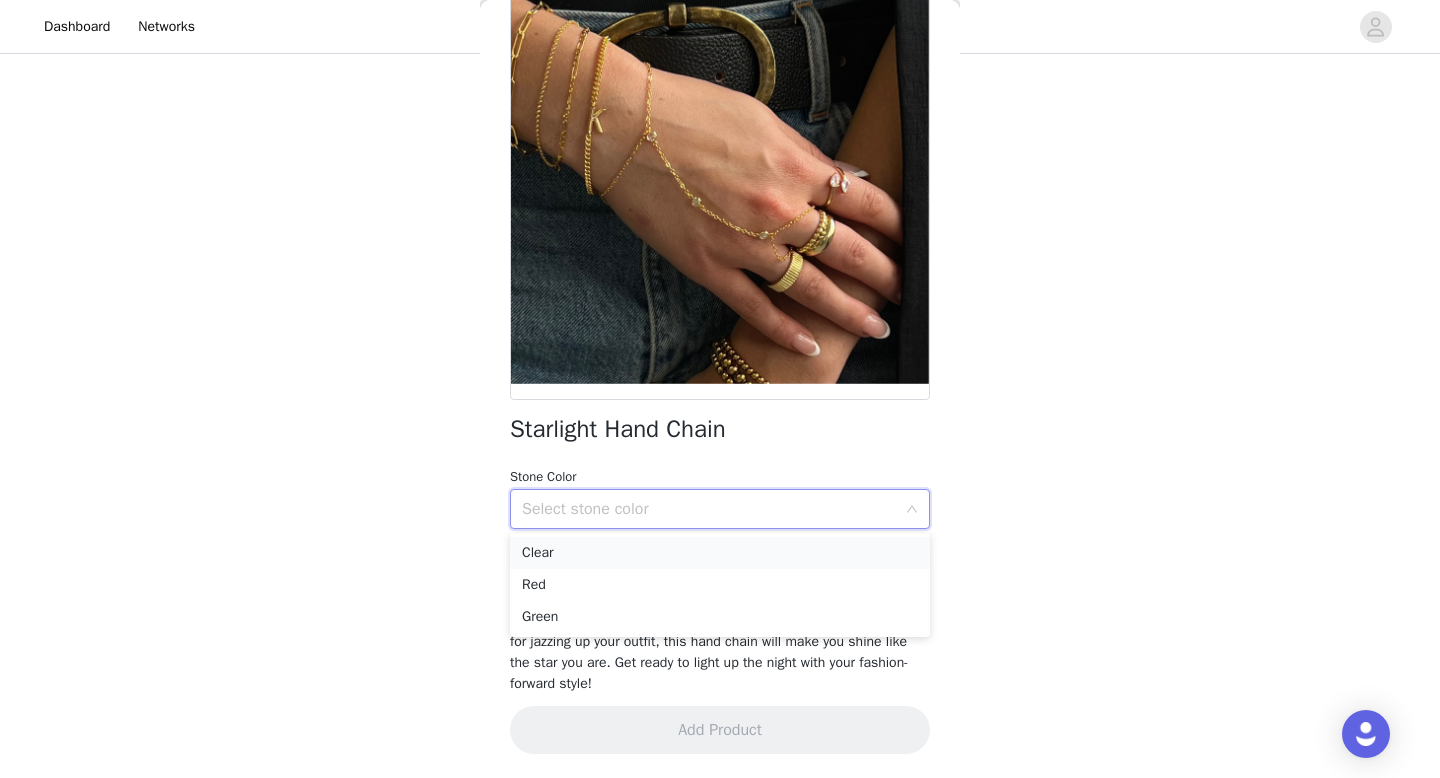 click on "Clear" at bounding box center [720, 553] 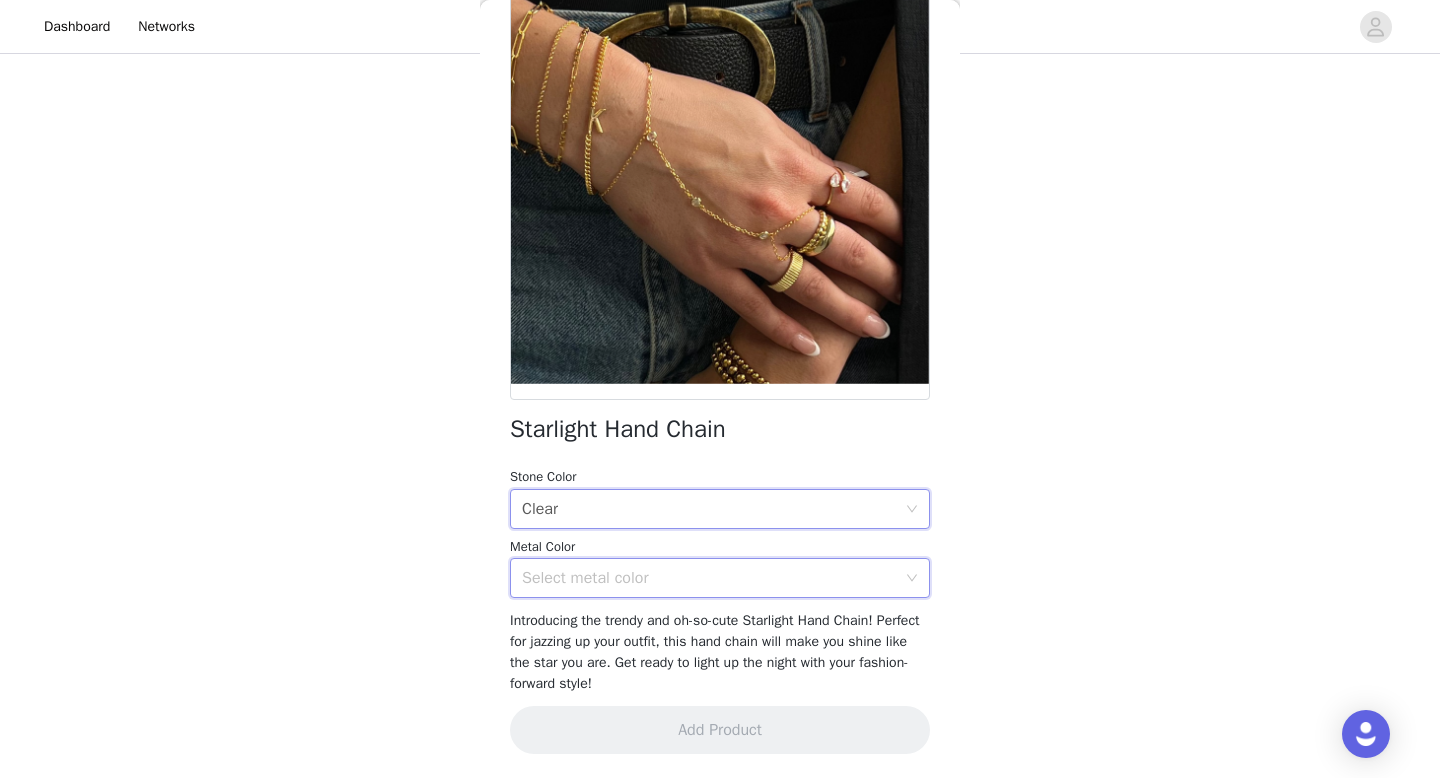 click on "Select metal color" at bounding box center (713, 578) 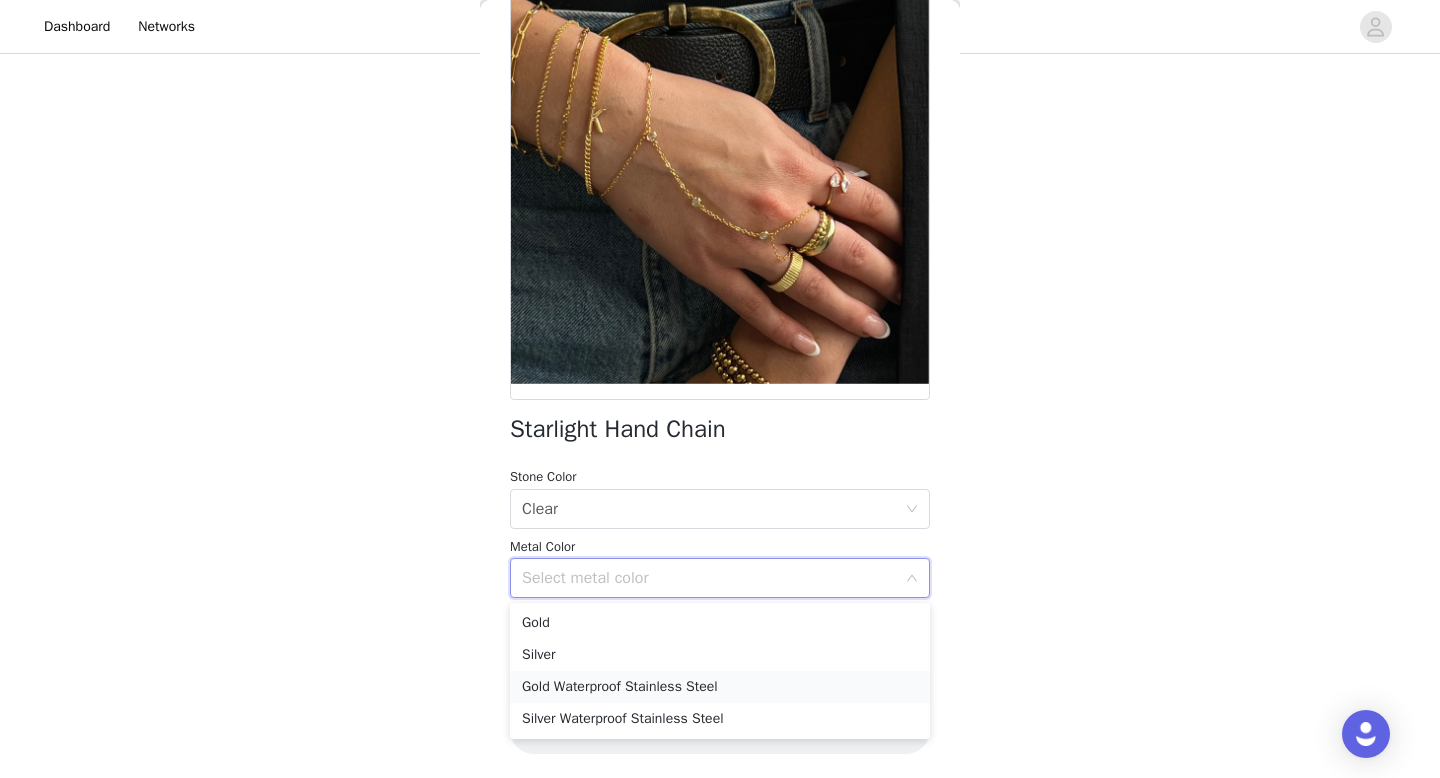 click on "Gold Waterproof Stainless Steel" at bounding box center [720, 687] 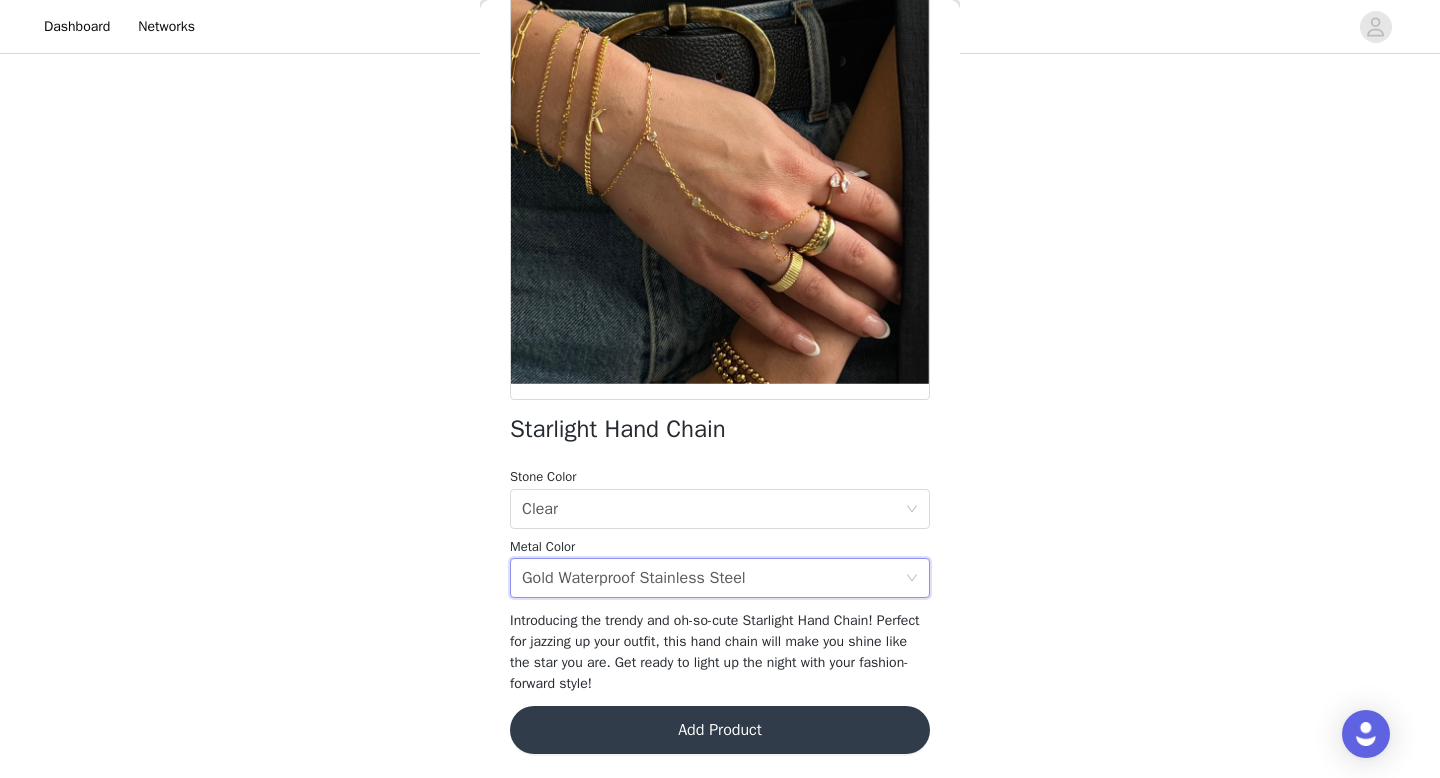 click on "Add Product" at bounding box center (720, 730) 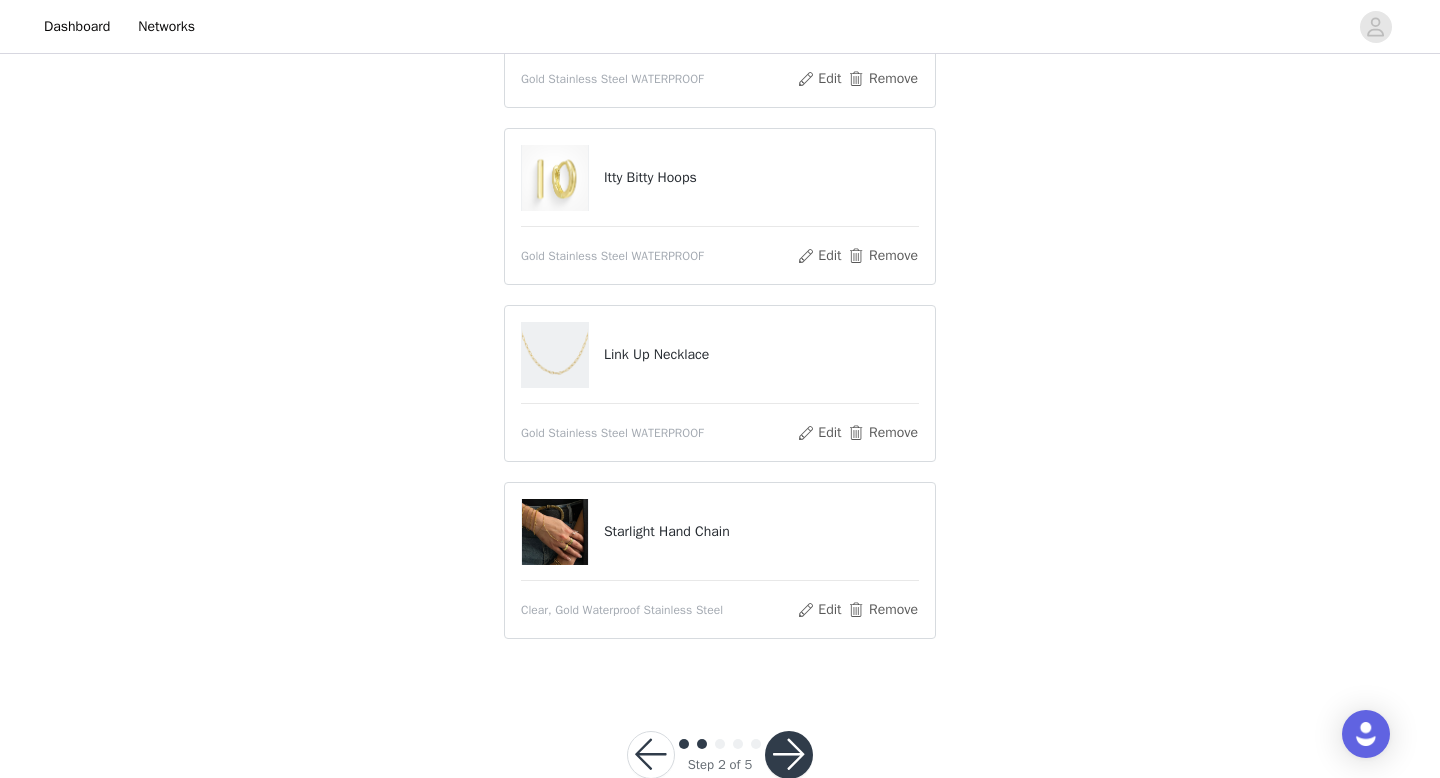 scroll, scrollTop: 538, scrollLeft: 0, axis: vertical 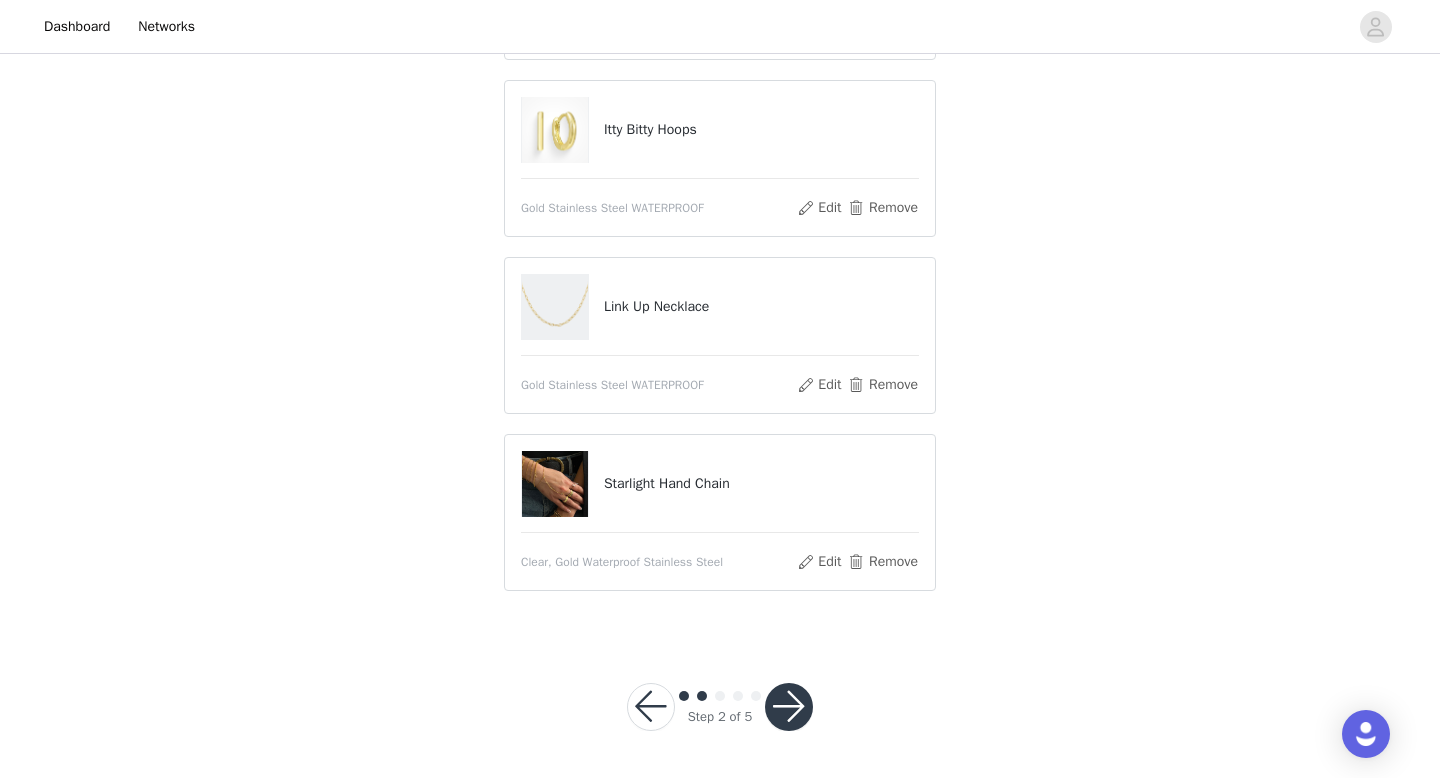 click at bounding box center (789, 707) 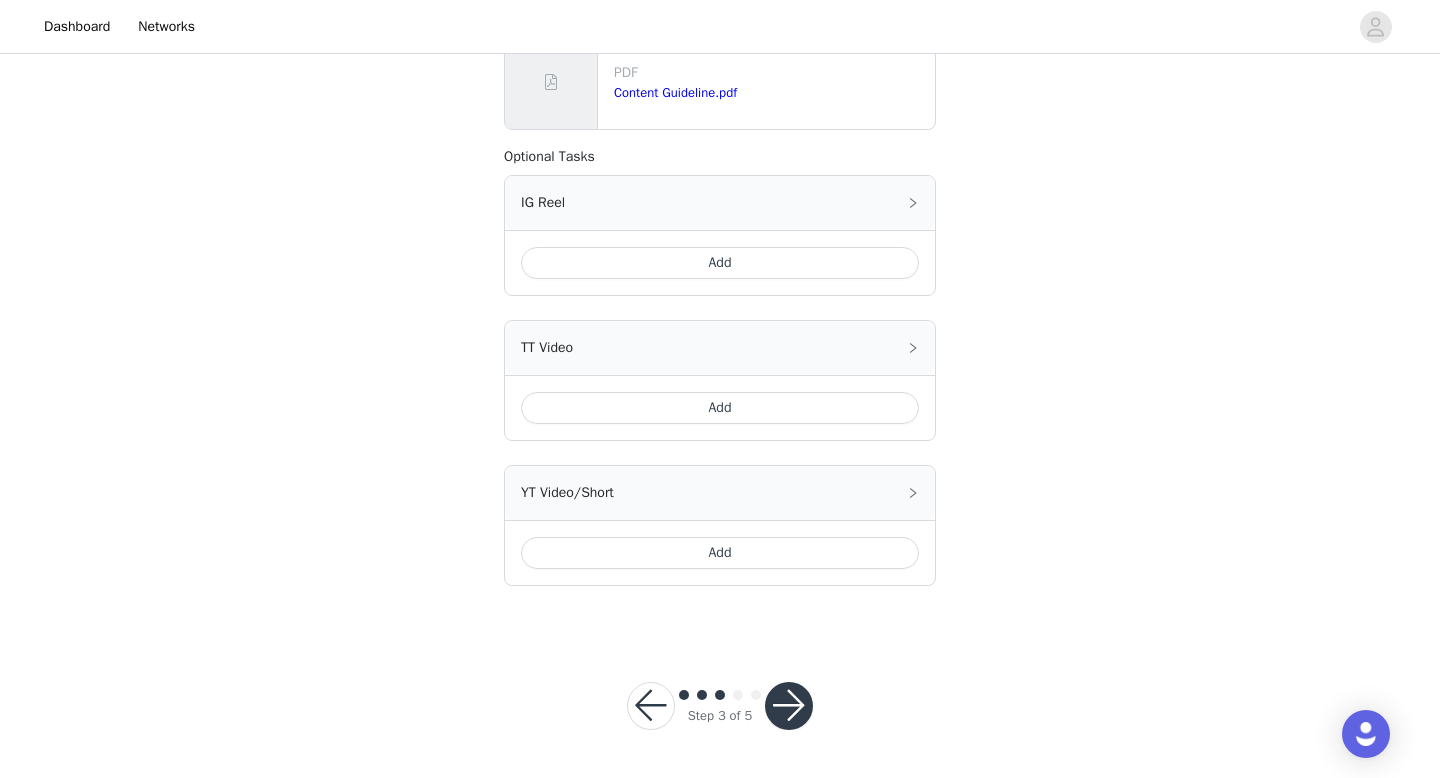 scroll, scrollTop: 845, scrollLeft: 0, axis: vertical 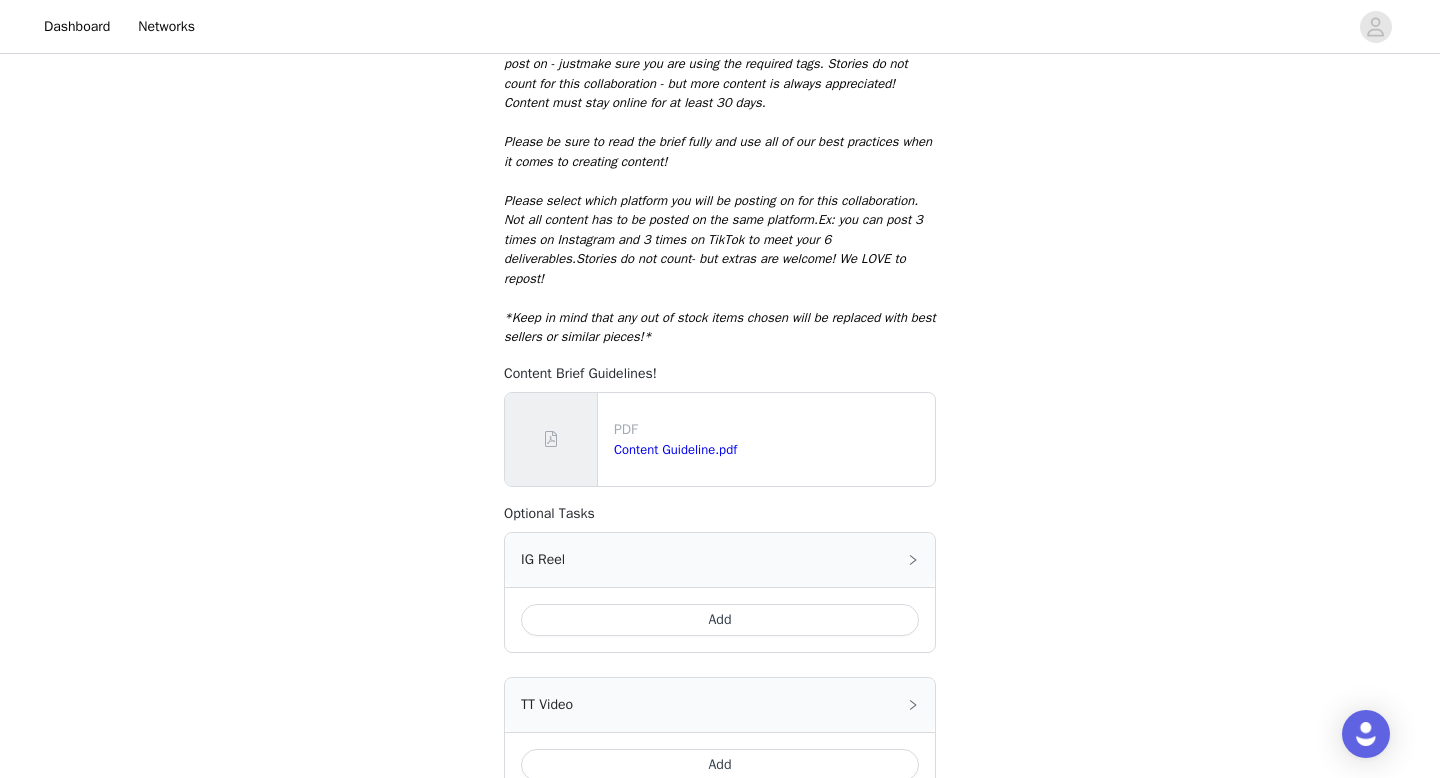 click on "PDF   Content Guideline.pdf" at bounding box center [770, 439] 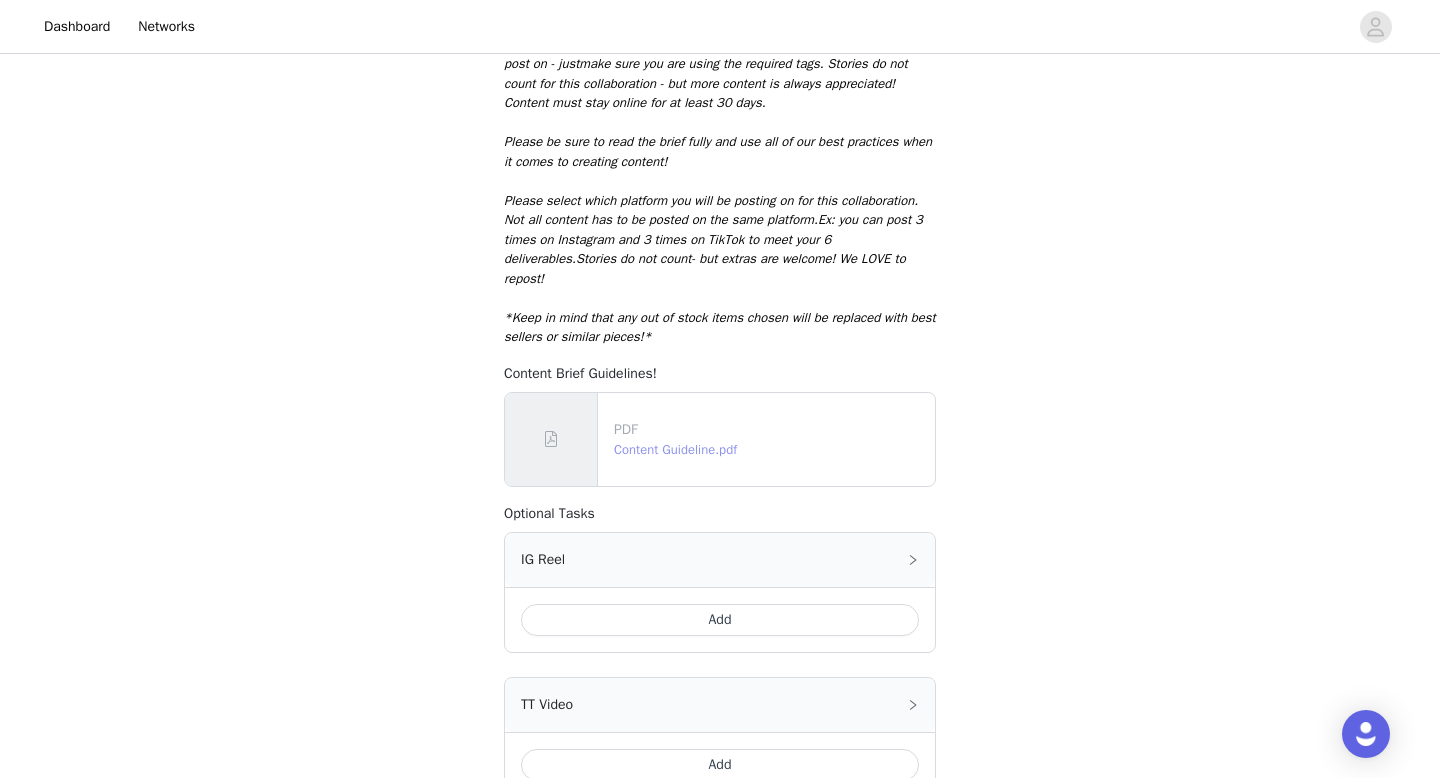 click on "Content Guideline.pdf" at bounding box center [675, 449] 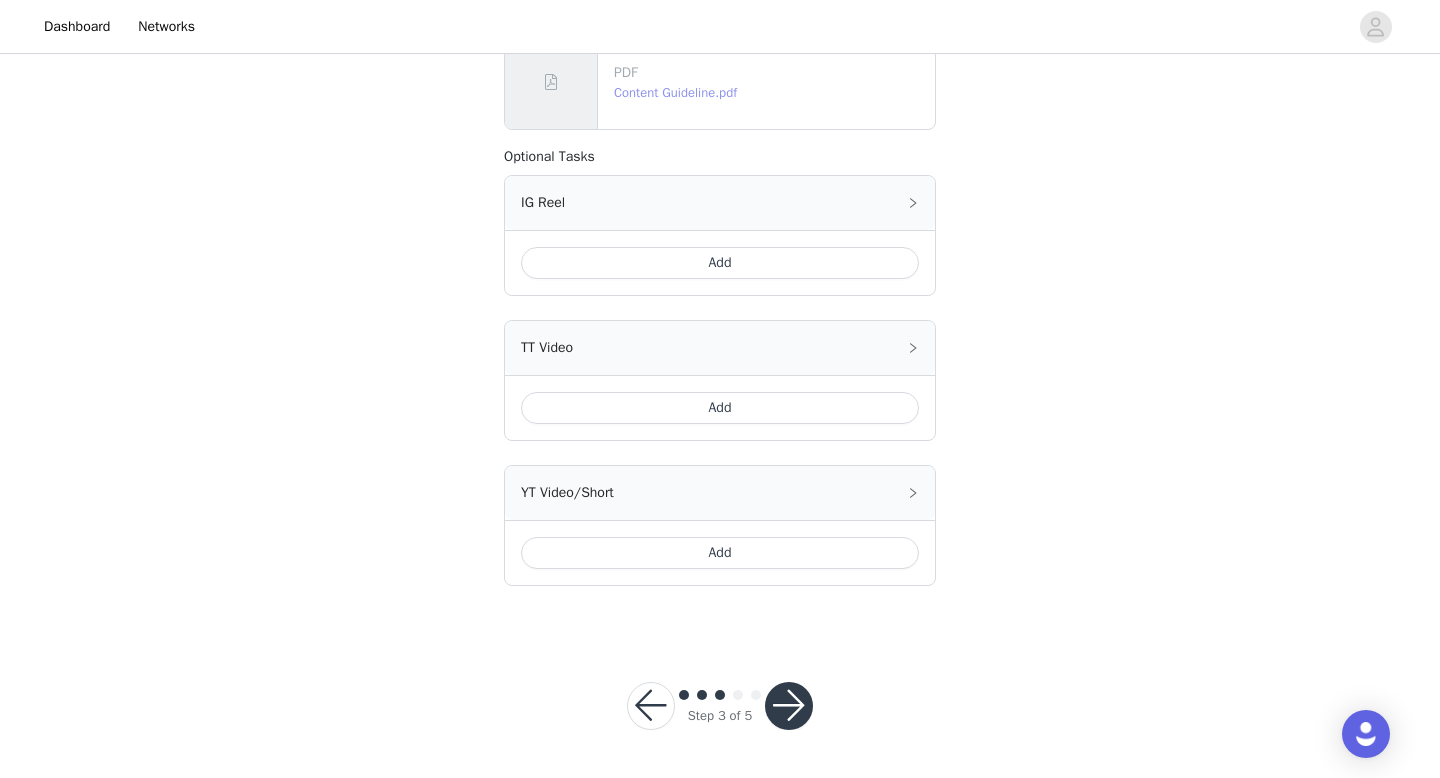 scroll, scrollTop: 842, scrollLeft: 0, axis: vertical 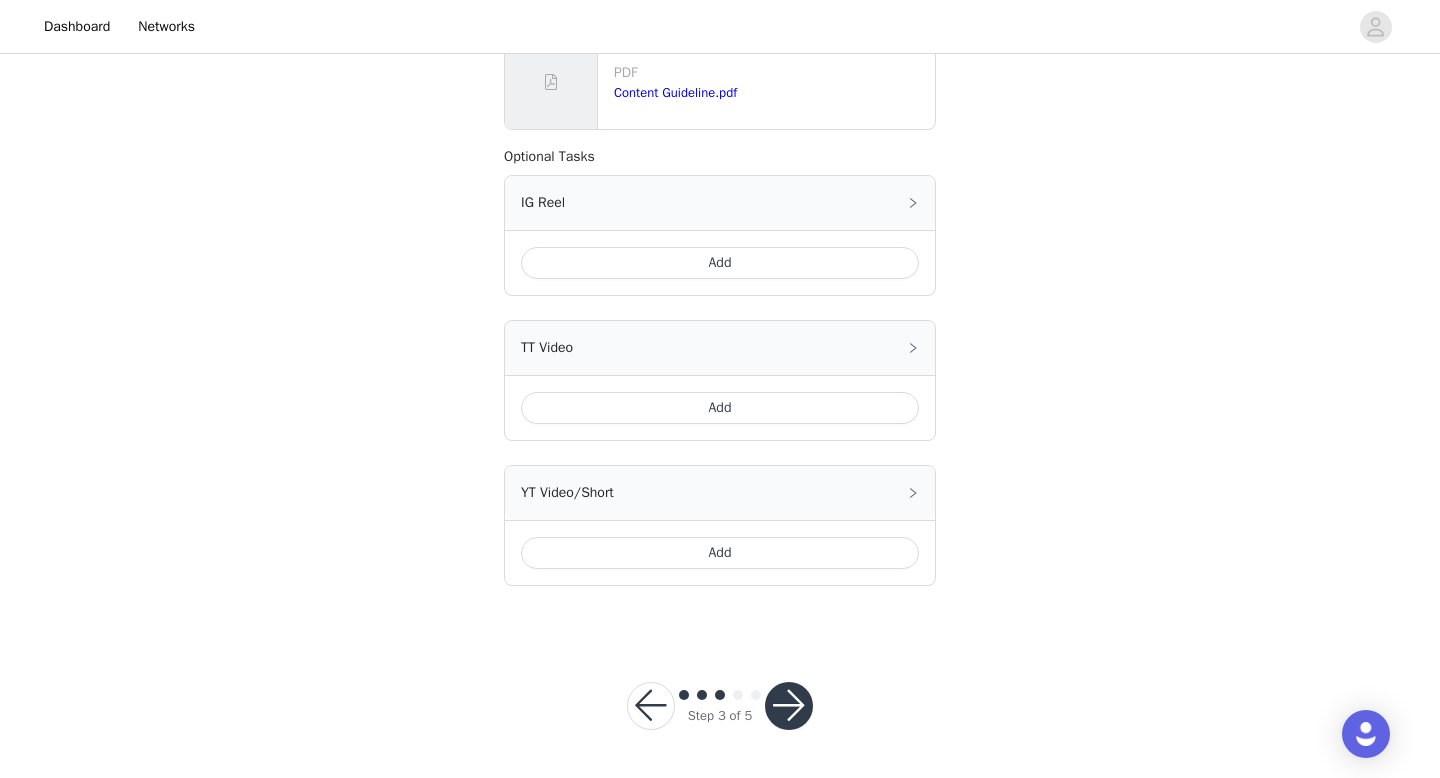 click at bounding box center (789, 706) 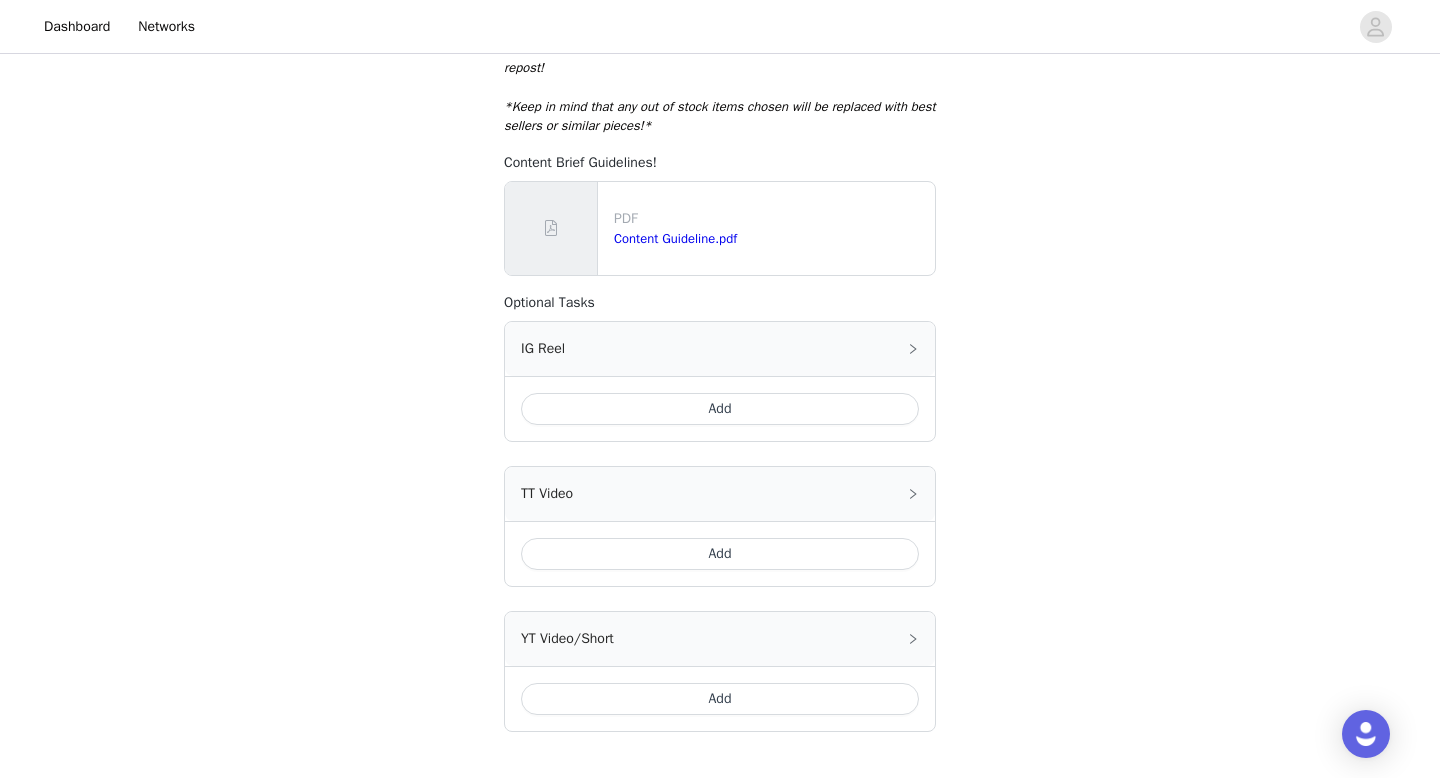 scroll, scrollTop: 845, scrollLeft: 0, axis: vertical 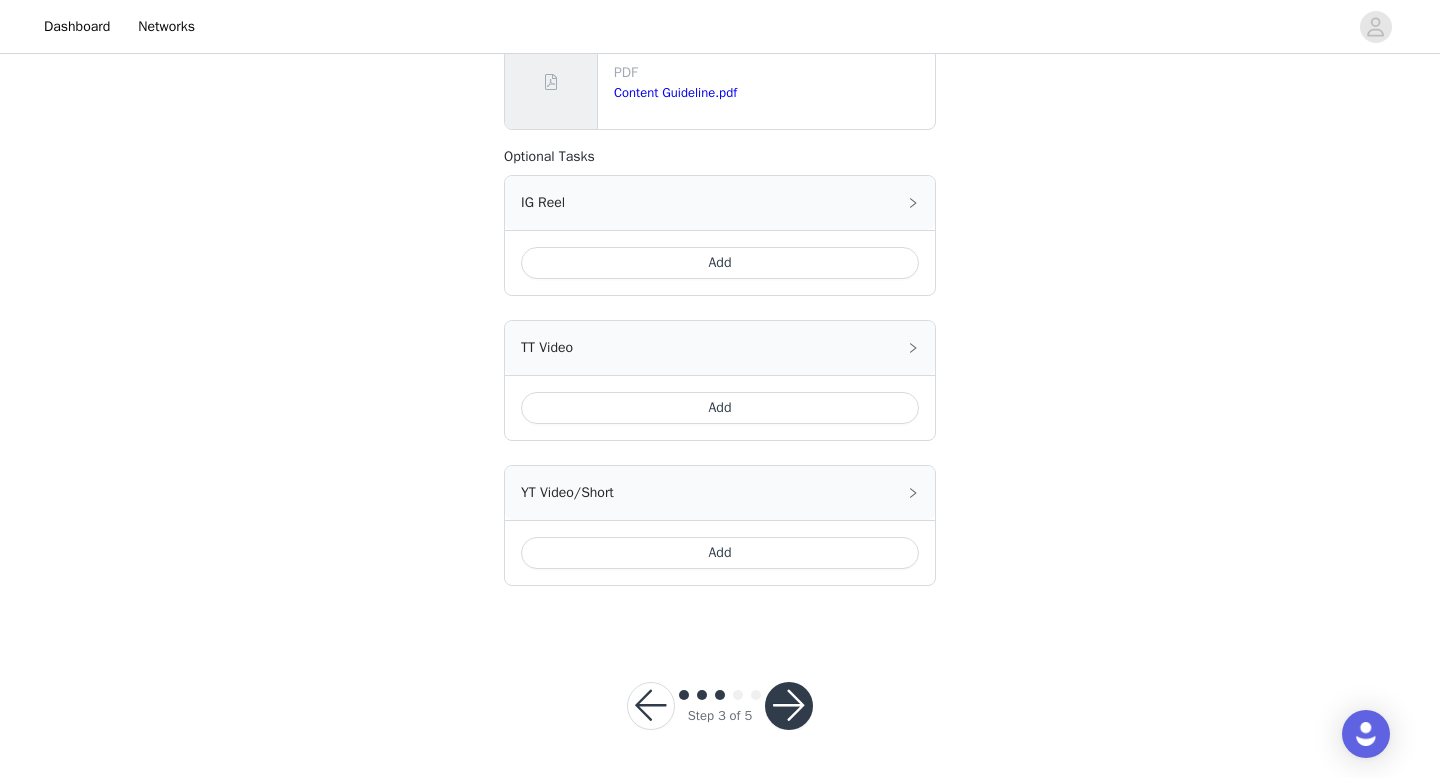 click on "Add" at bounding box center [720, 408] 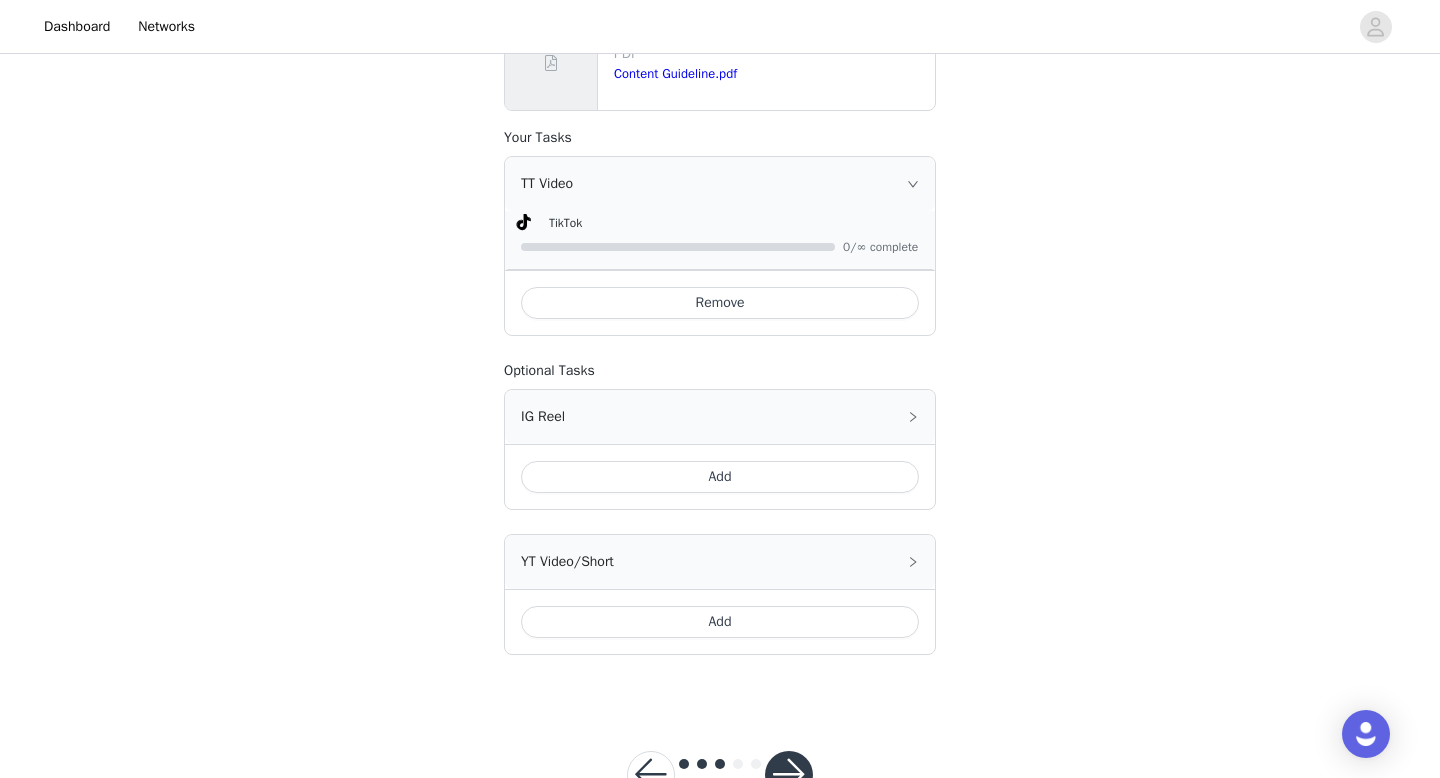 scroll, scrollTop: 933, scrollLeft: 0, axis: vertical 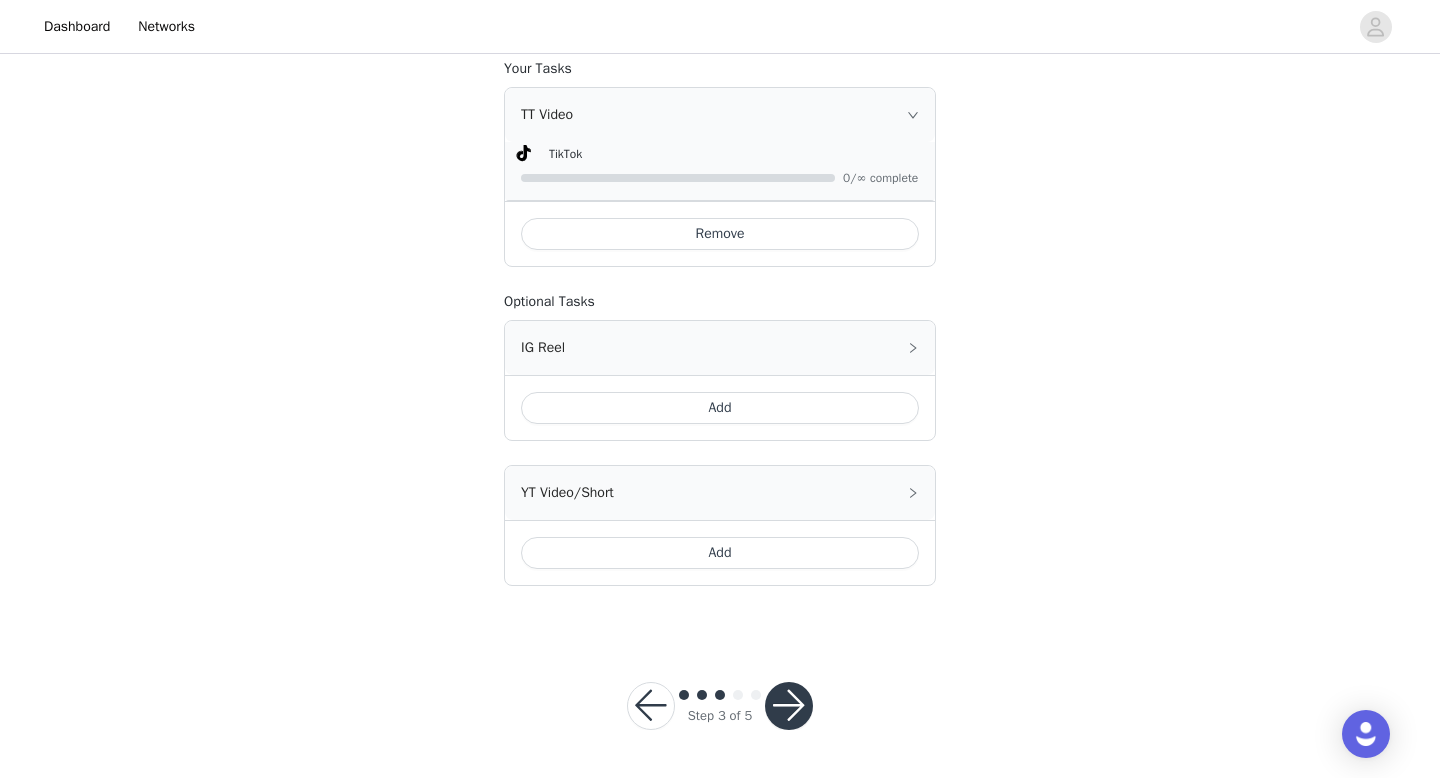 click at bounding box center (789, 706) 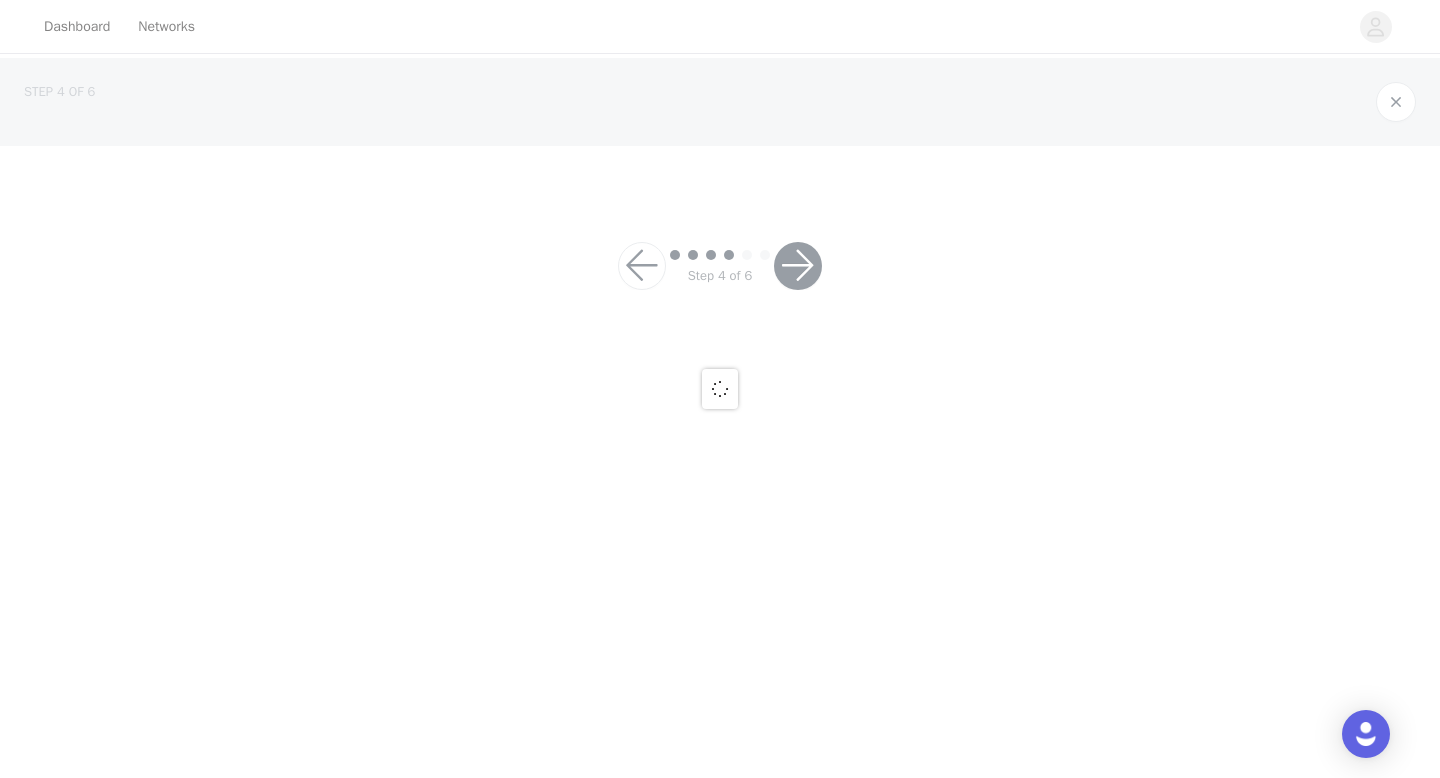 scroll, scrollTop: 0, scrollLeft: 0, axis: both 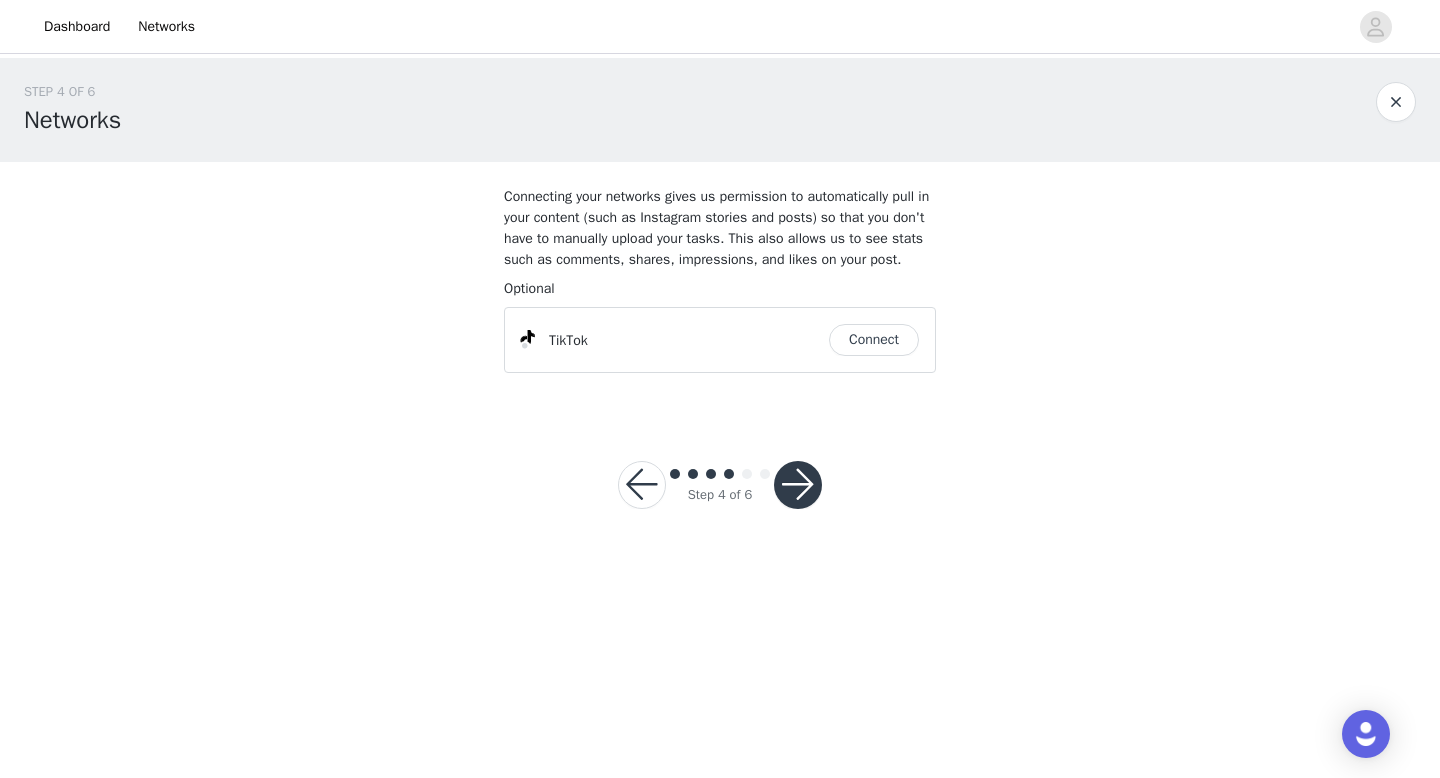 click on "Connect" at bounding box center (874, 340) 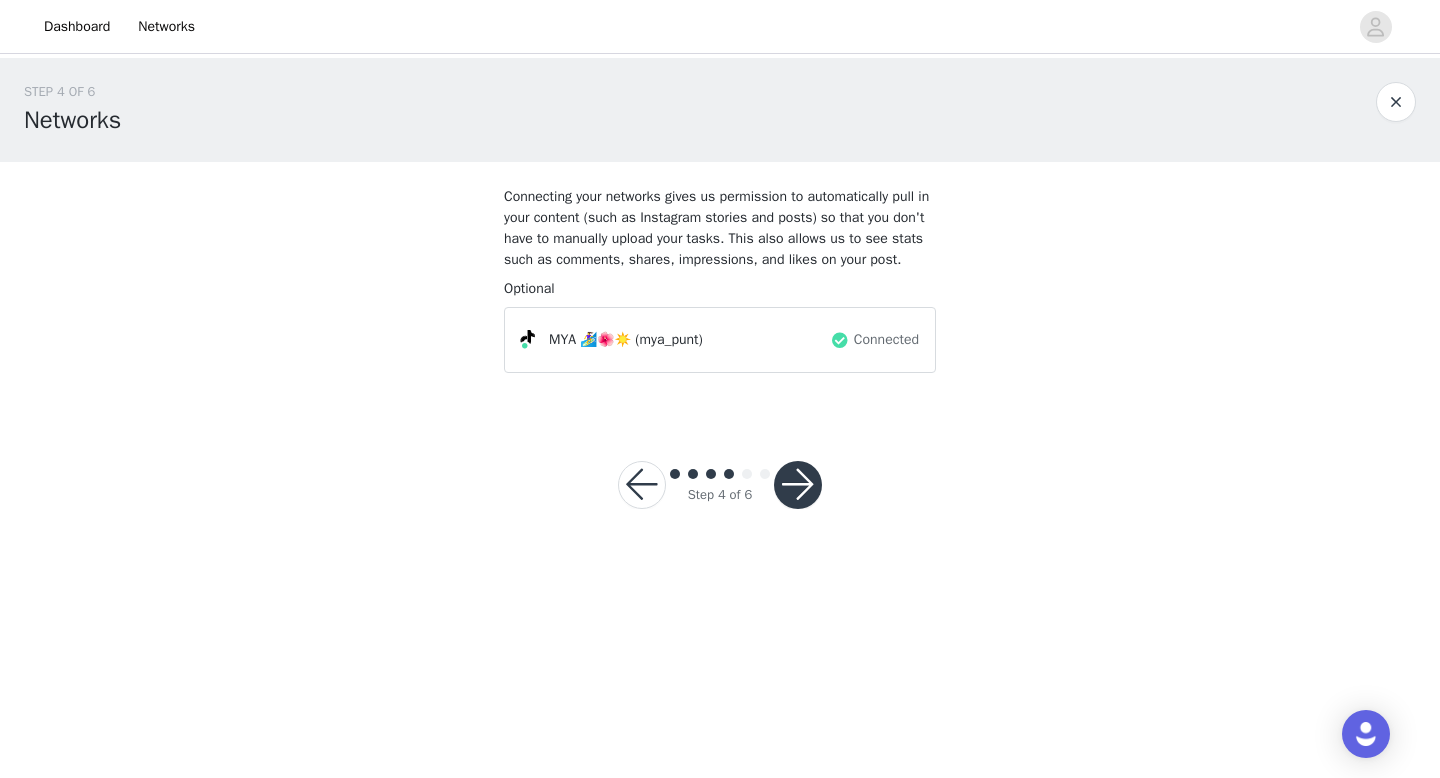 click at bounding box center [798, 485] 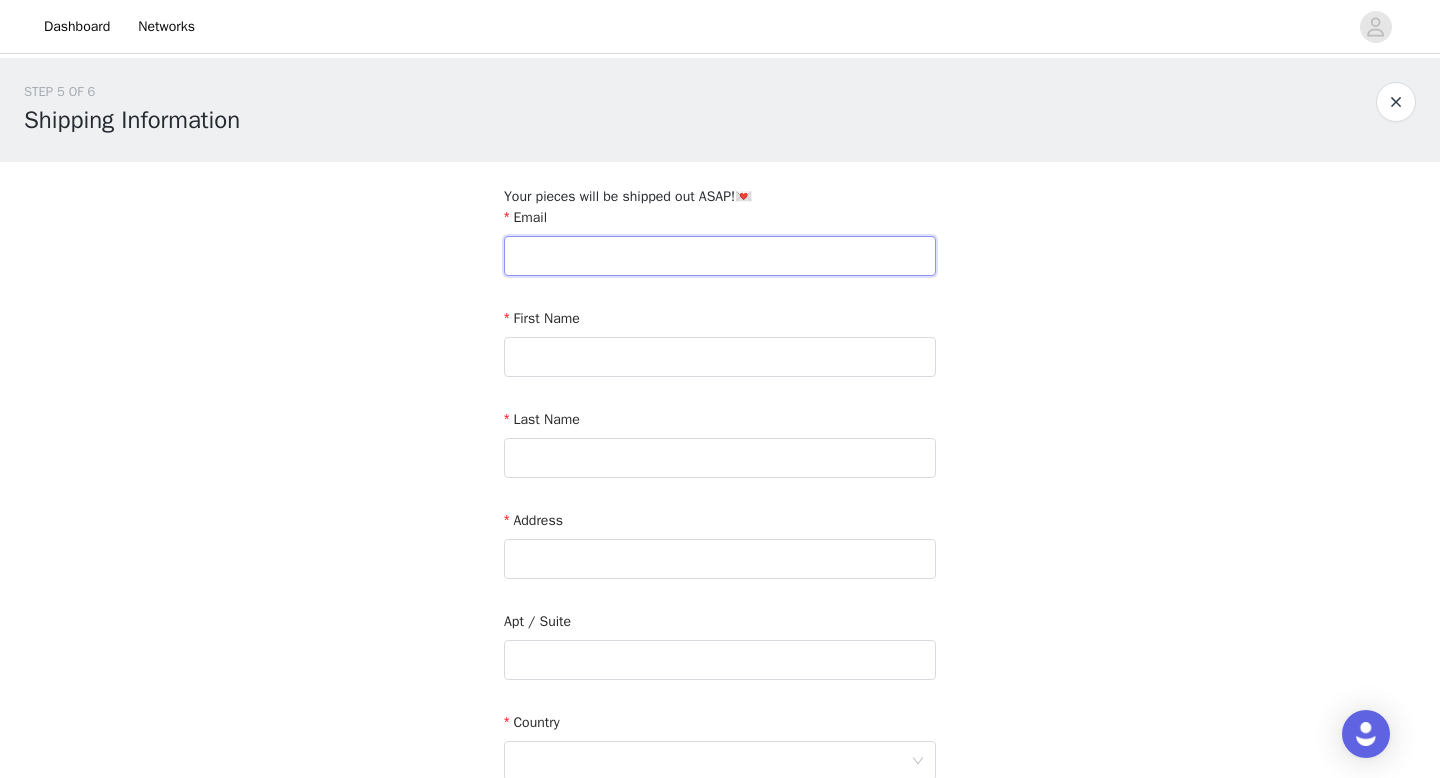 click at bounding box center (720, 256) 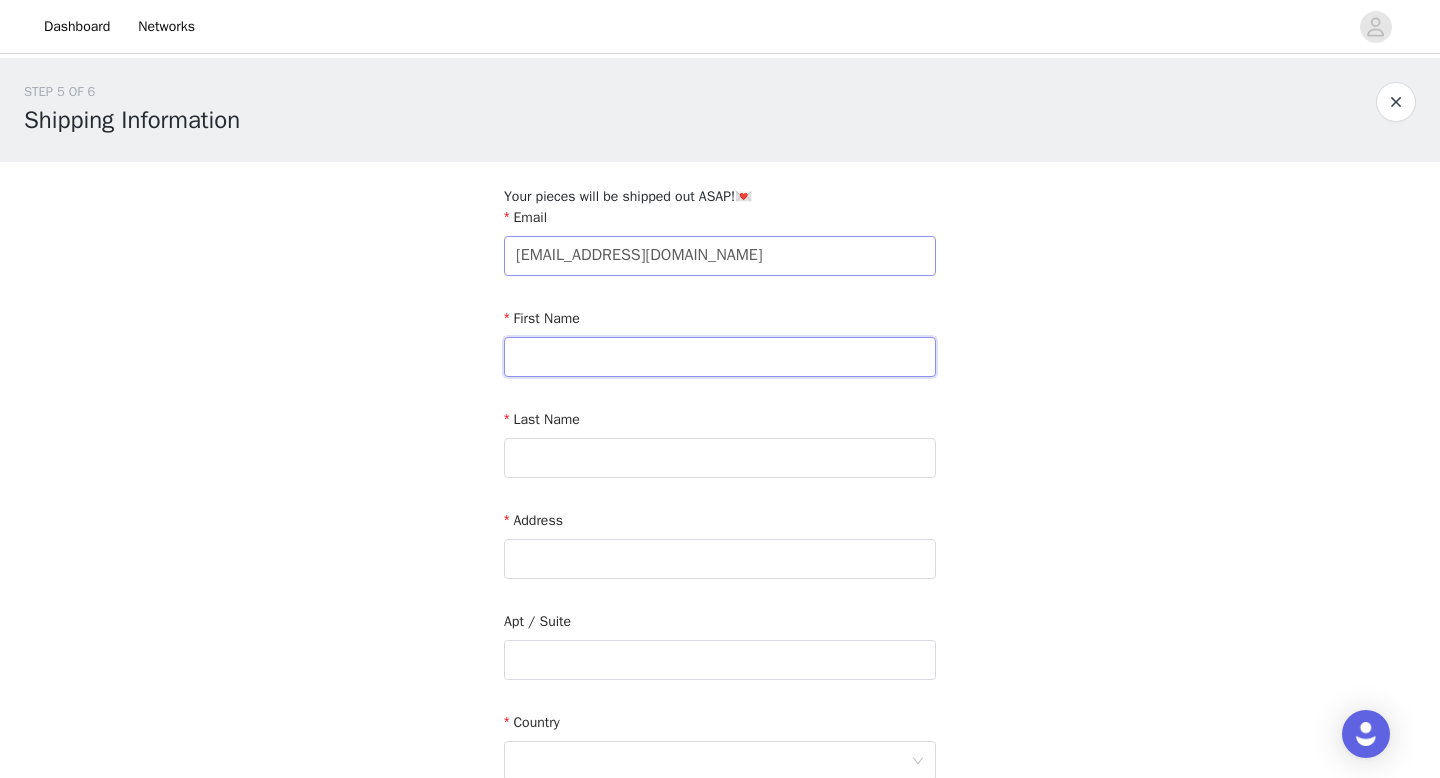 type on "Mya" 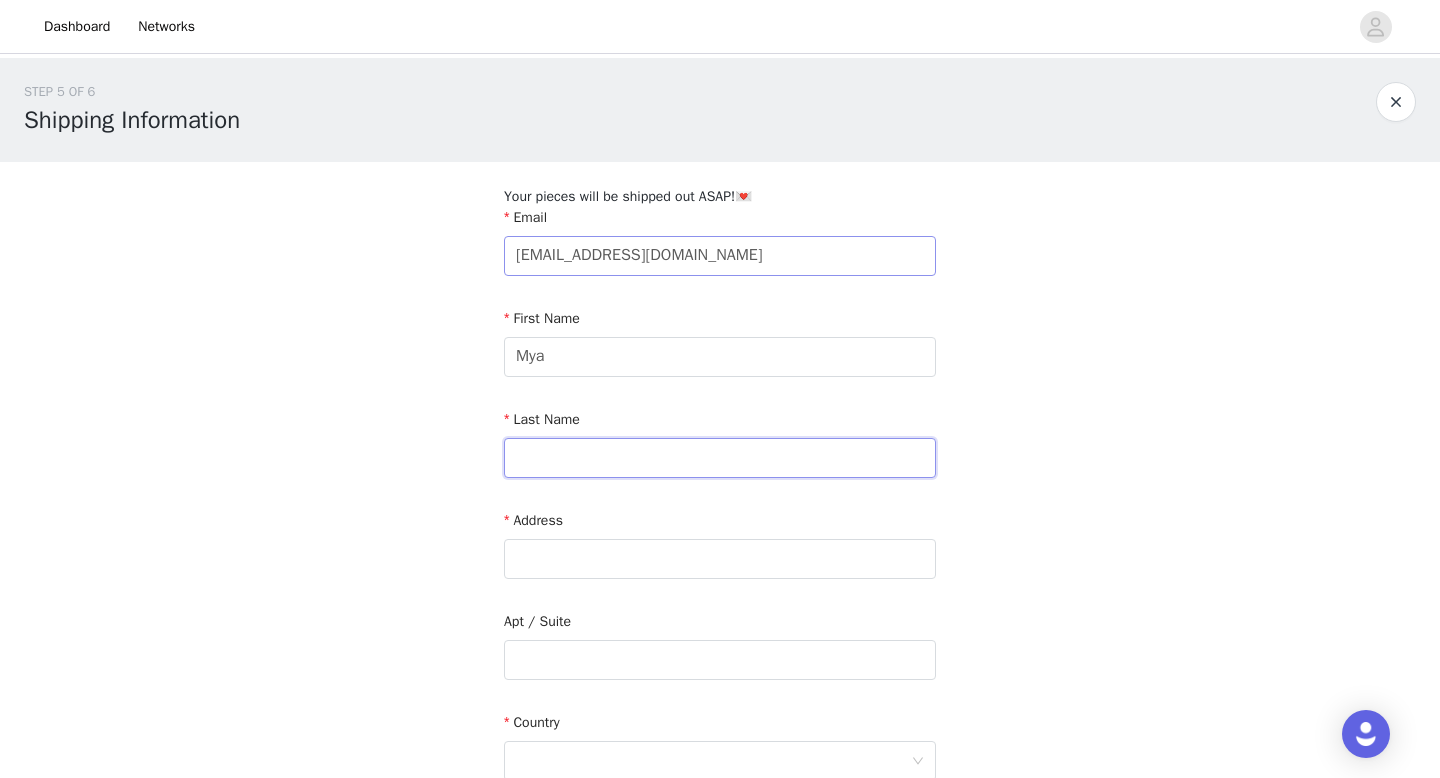 type on "Punt" 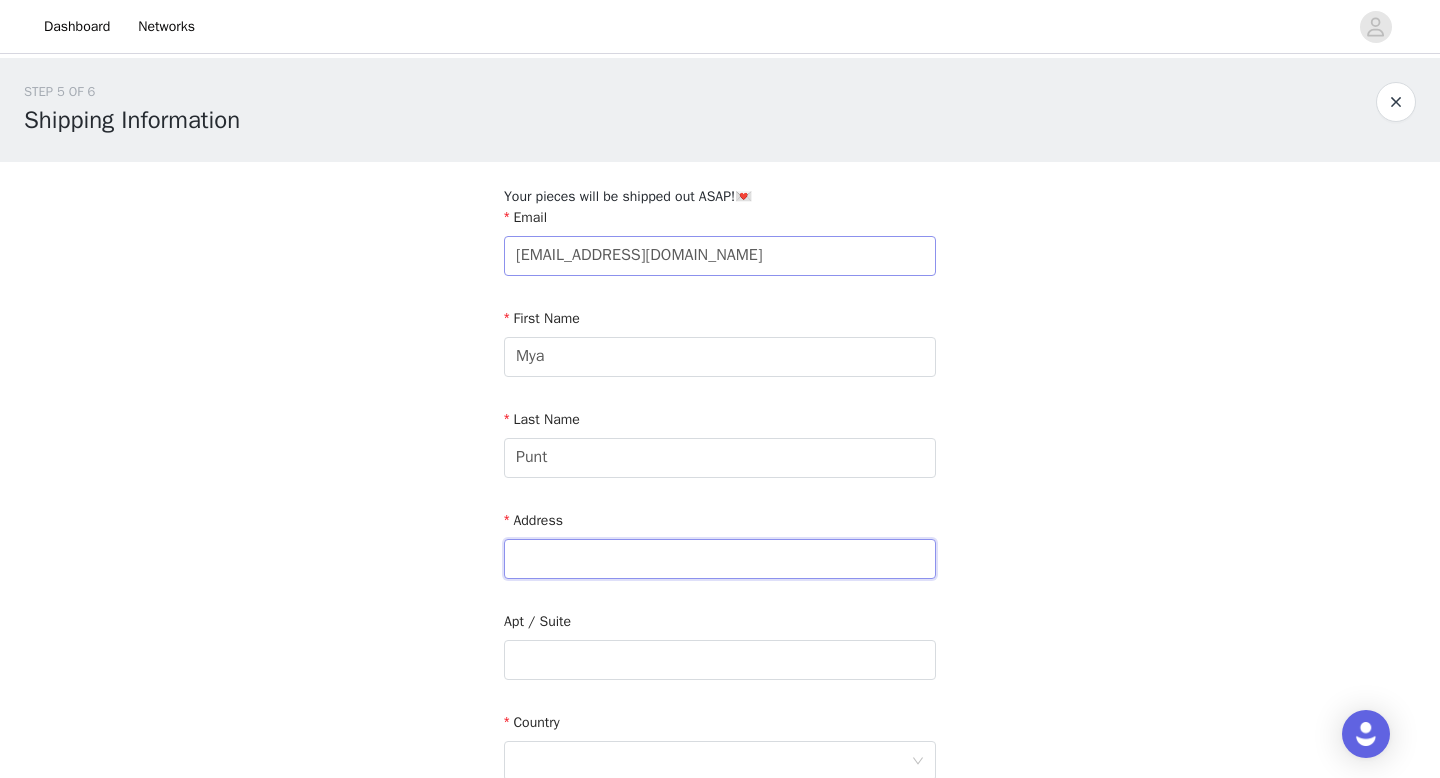 type on "[STREET_ADDRESS]" 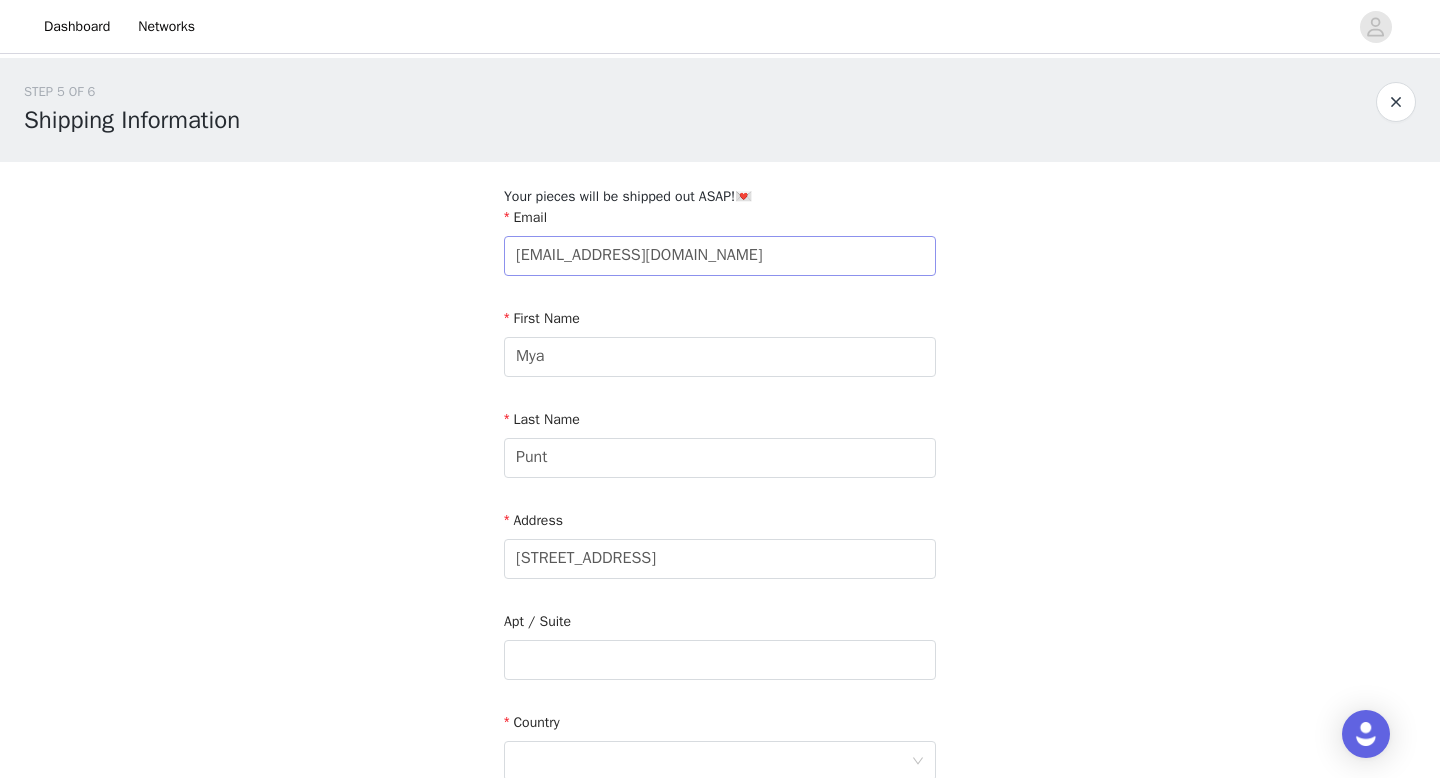 type on "[PERSON_NAME] Acres" 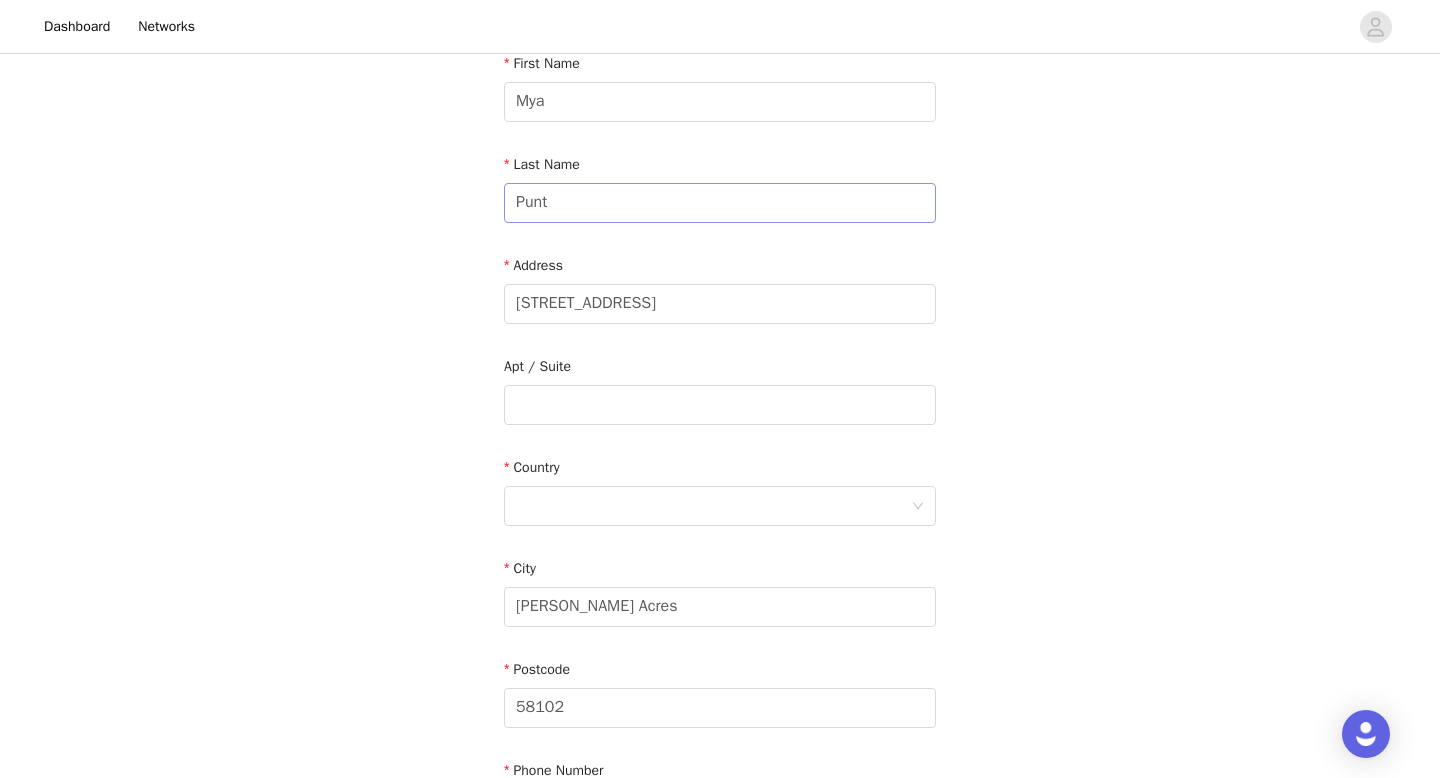 scroll, scrollTop: 283, scrollLeft: 0, axis: vertical 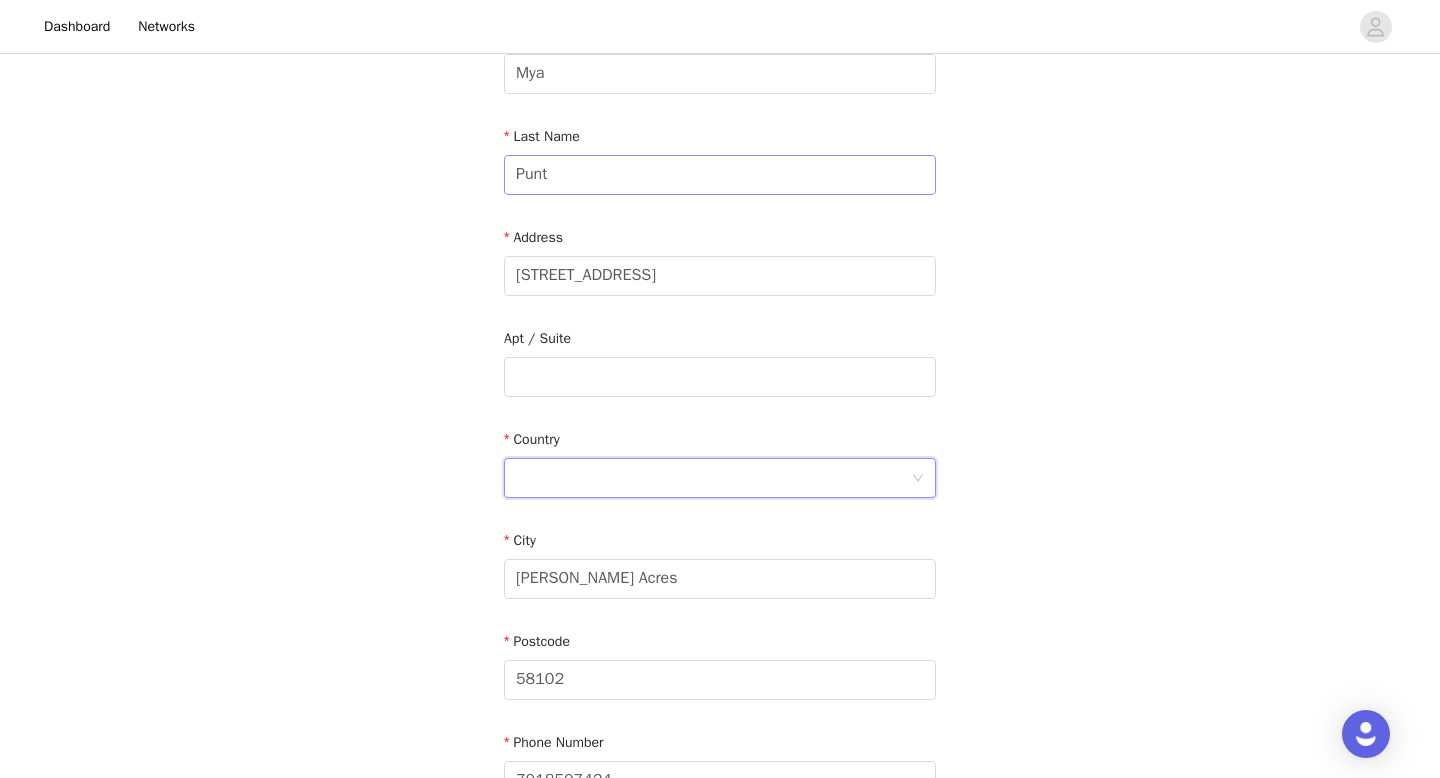 click at bounding box center (713, 478) 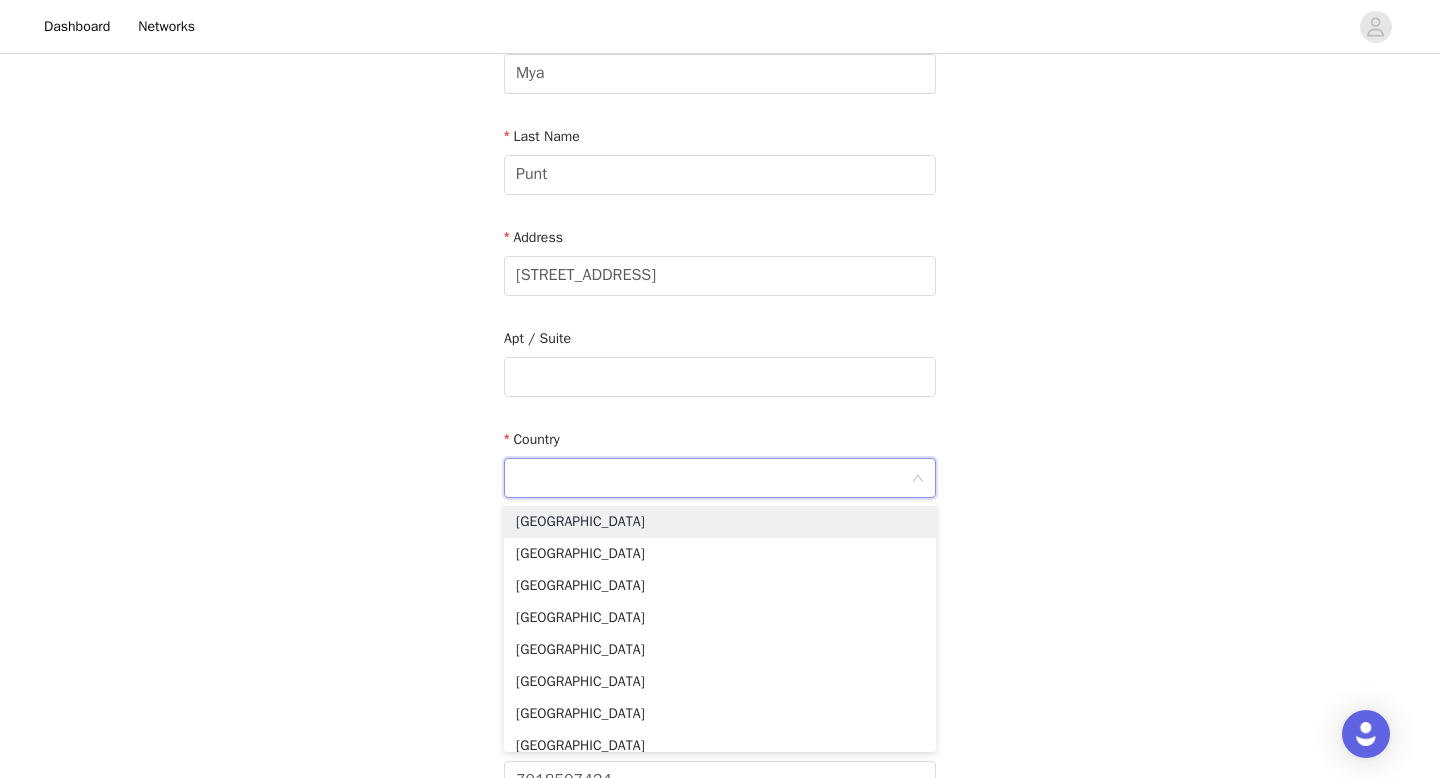 type on "[GEOGRAPHIC_DATA]" 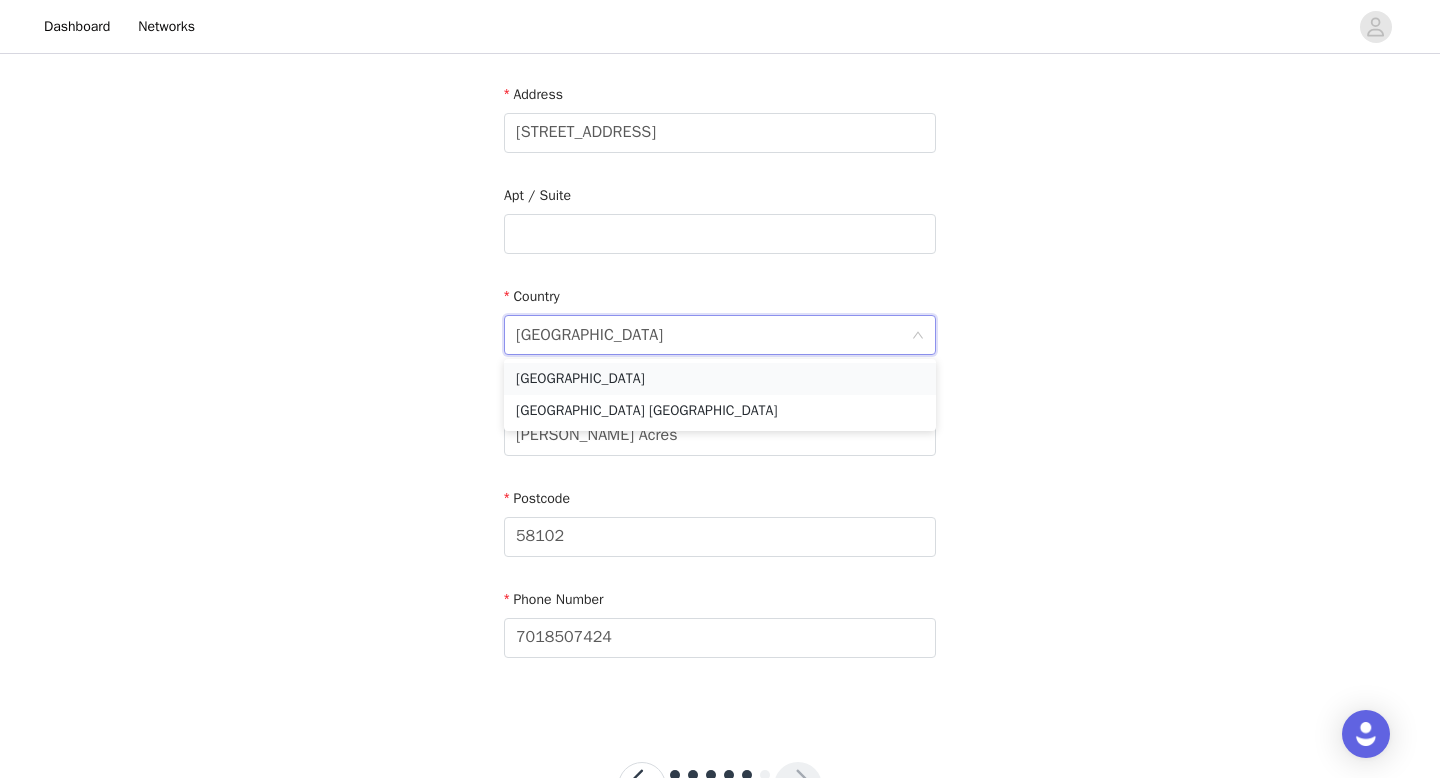 scroll, scrollTop: 477, scrollLeft: 0, axis: vertical 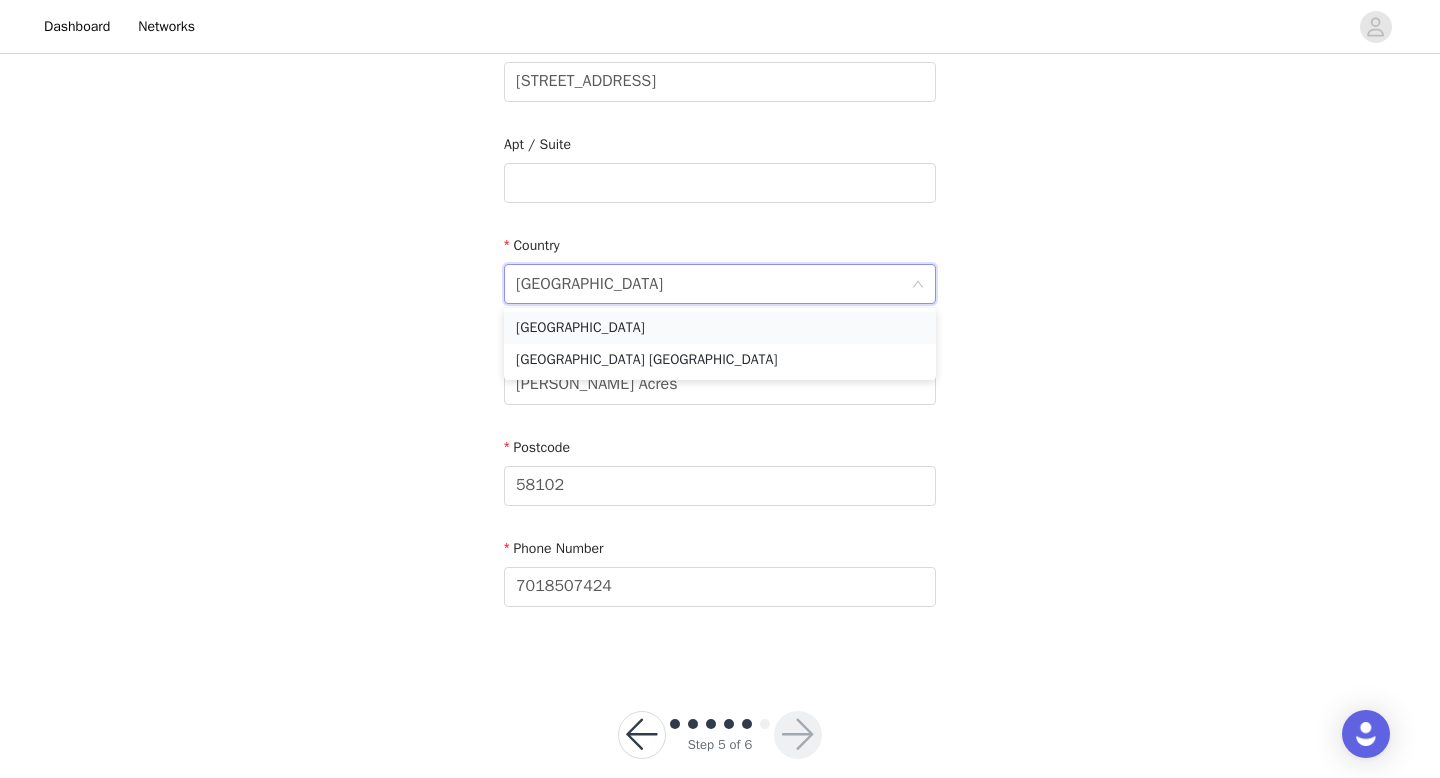 click on "[GEOGRAPHIC_DATA]" at bounding box center [720, 328] 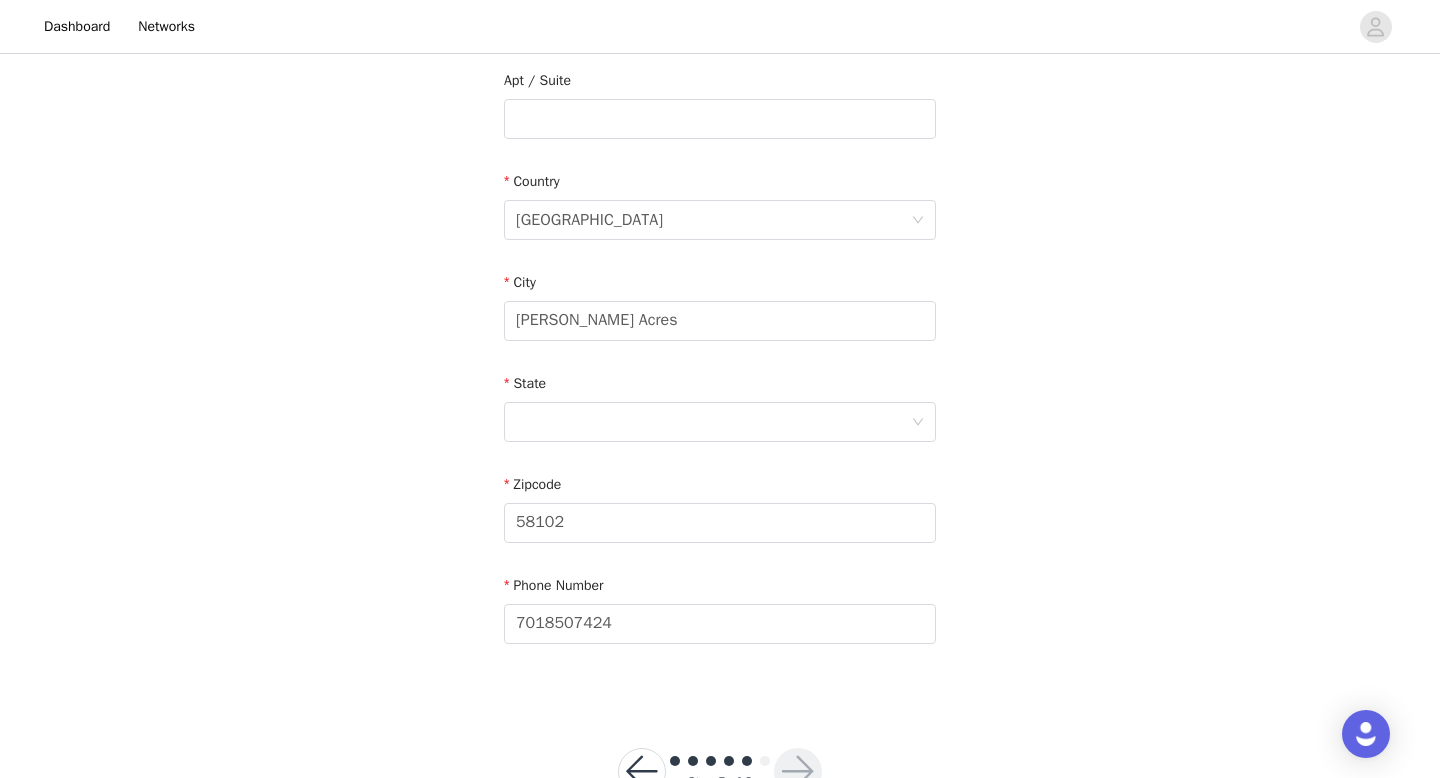 scroll, scrollTop: 606, scrollLeft: 0, axis: vertical 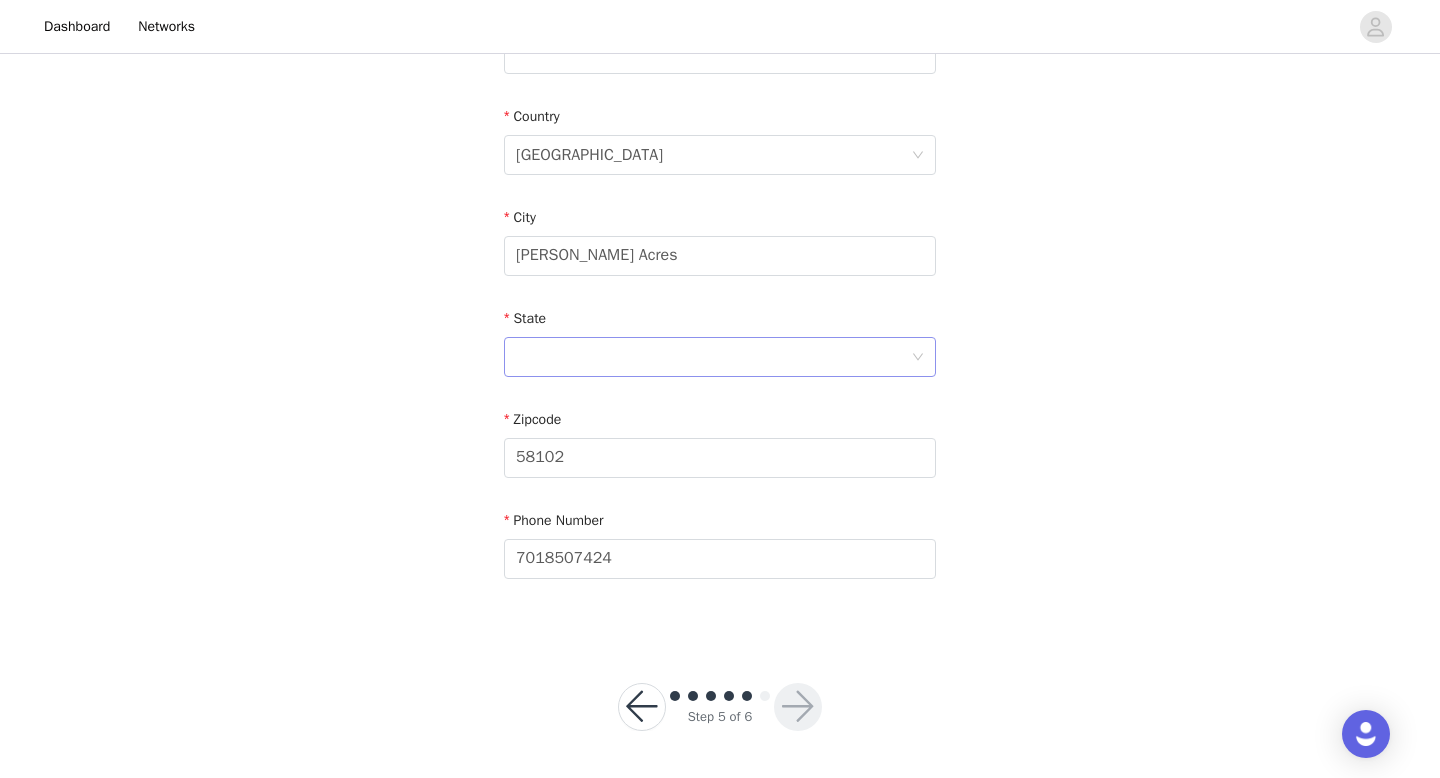 click at bounding box center [713, 357] 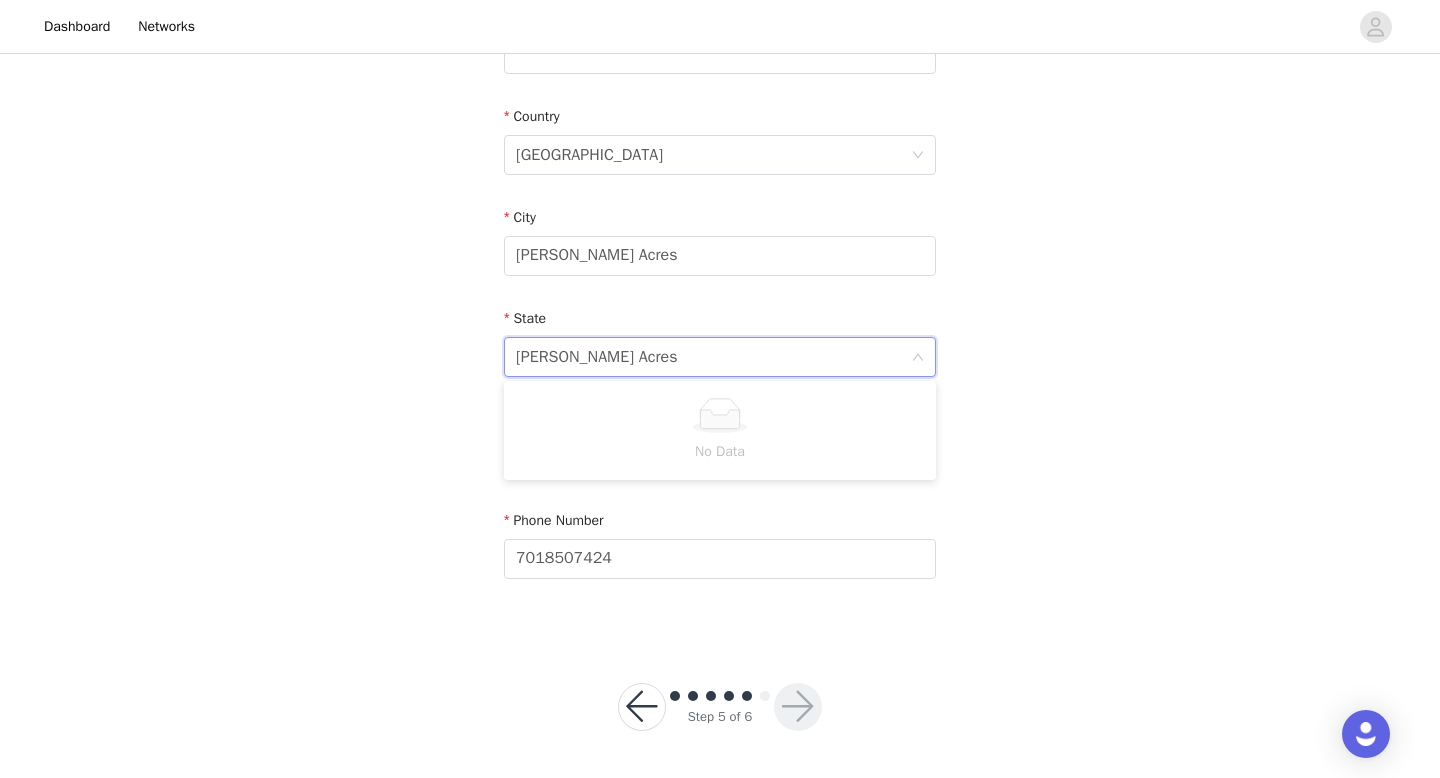 drag, startPoint x: 639, startPoint y: 364, endPoint x: 499, endPoint y: 346, distance: 141.1524 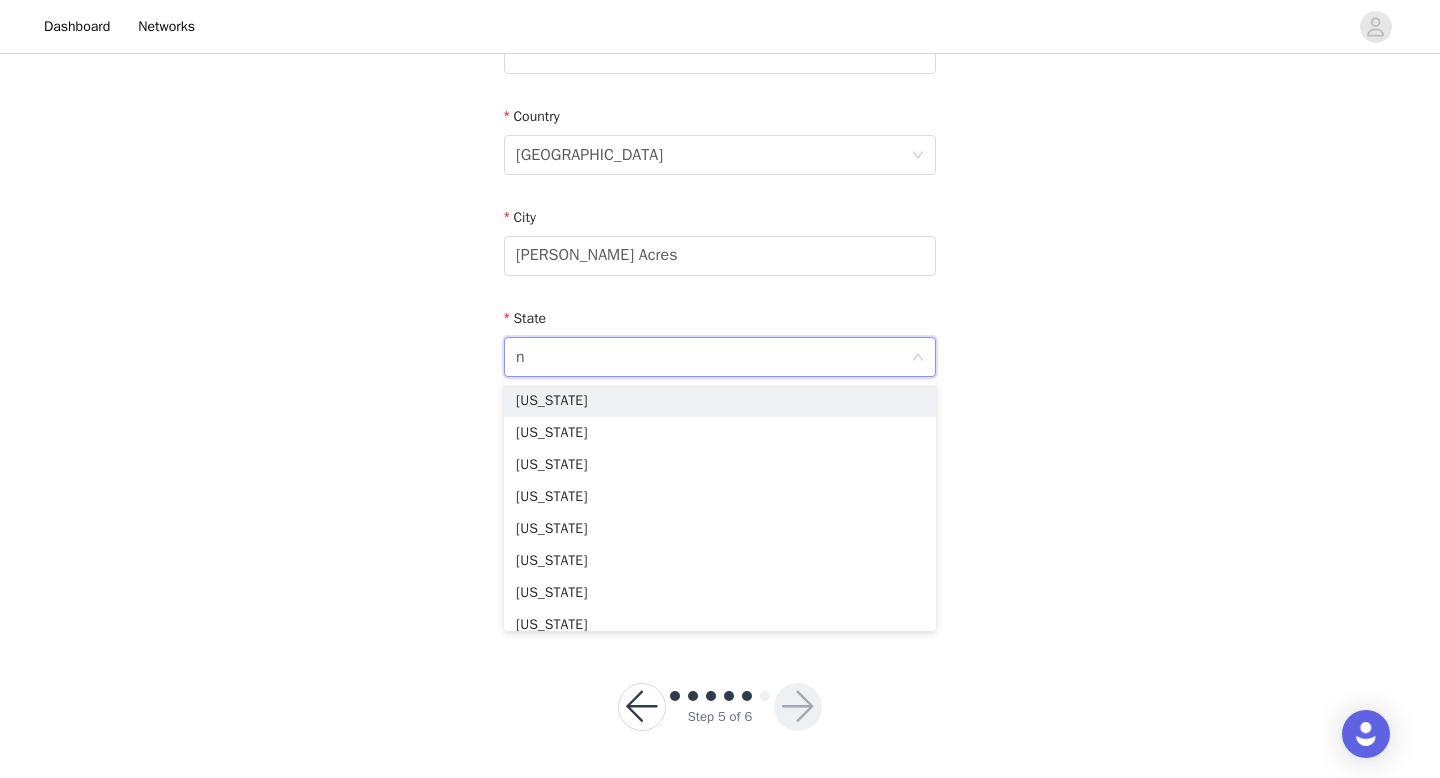 type on "no" 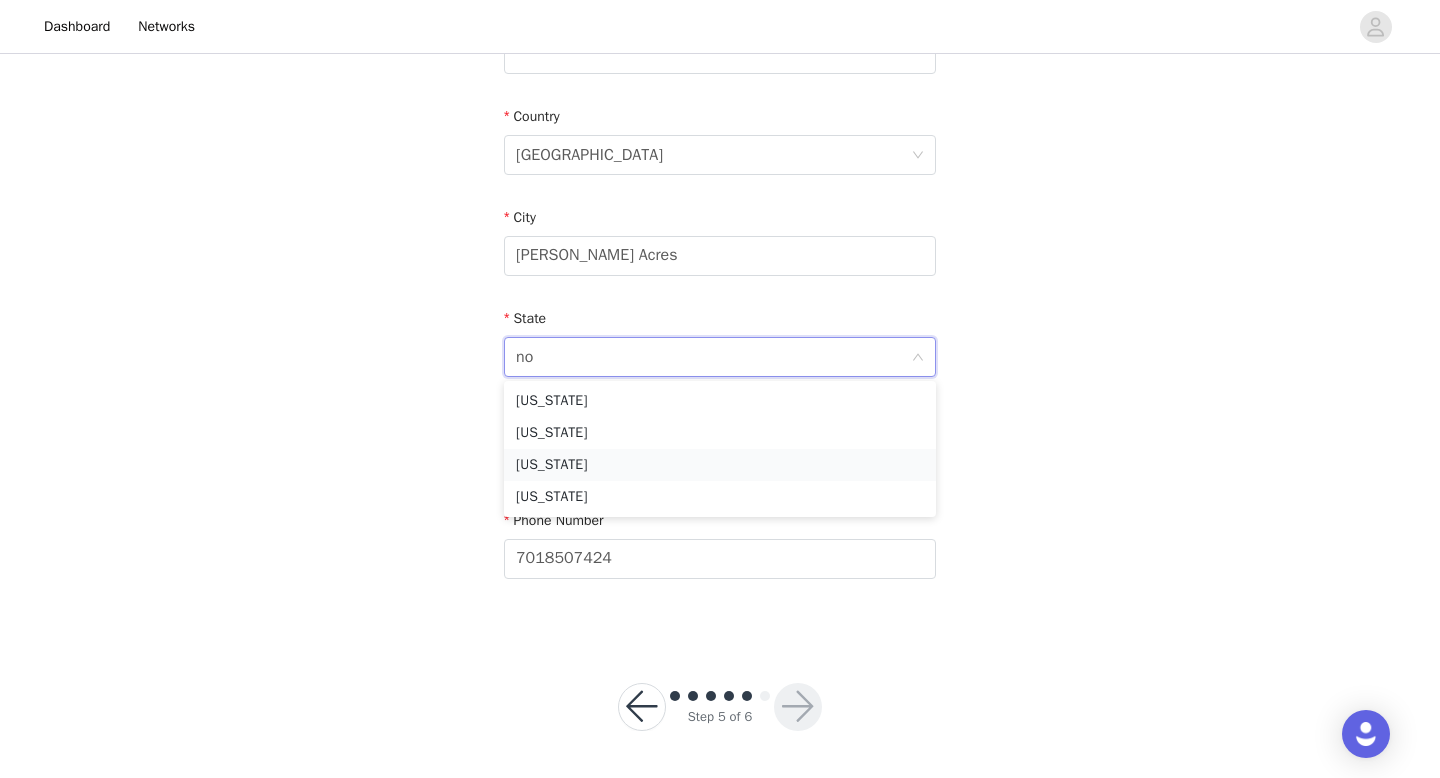 click on "[US_STATE]" at bounding box center [720, 465] 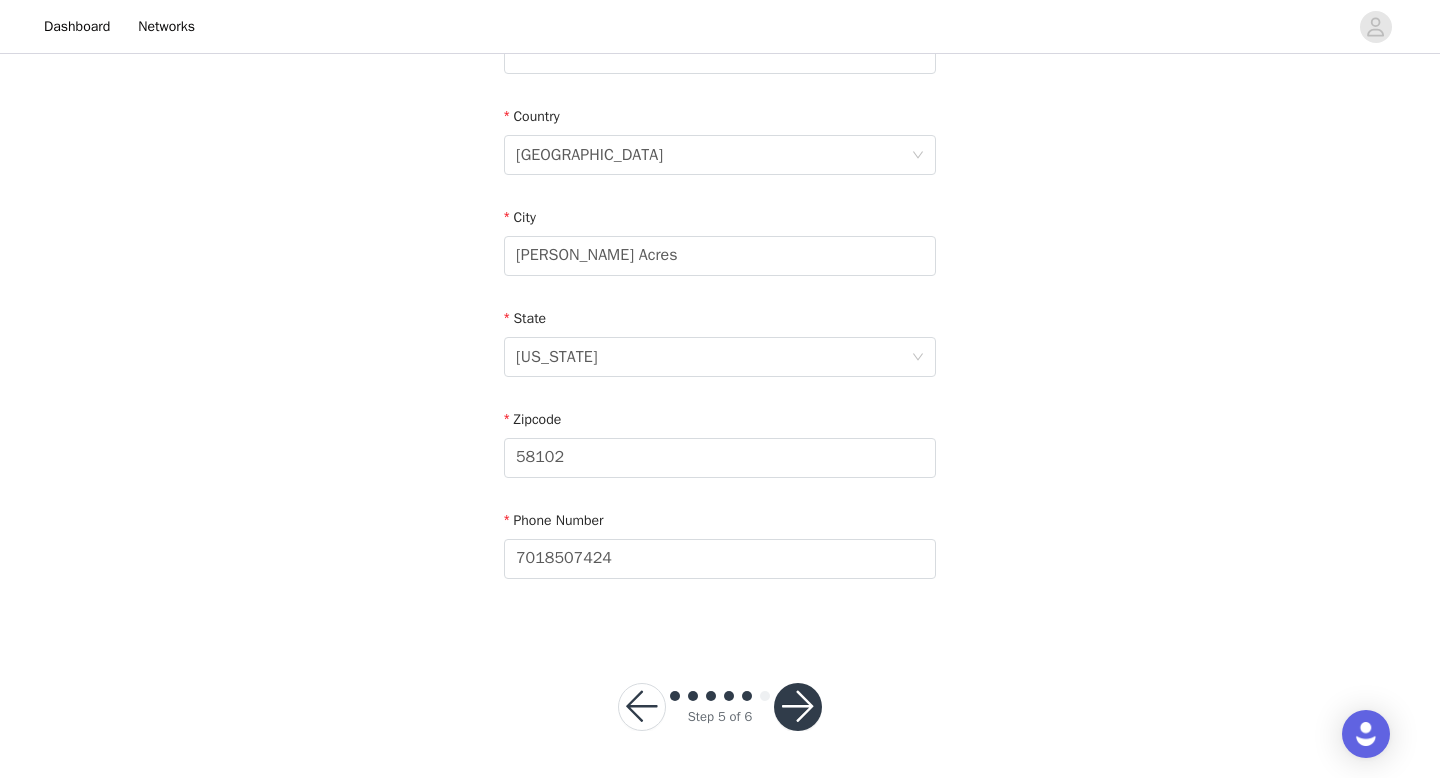 click at bounding box center (798, 707) 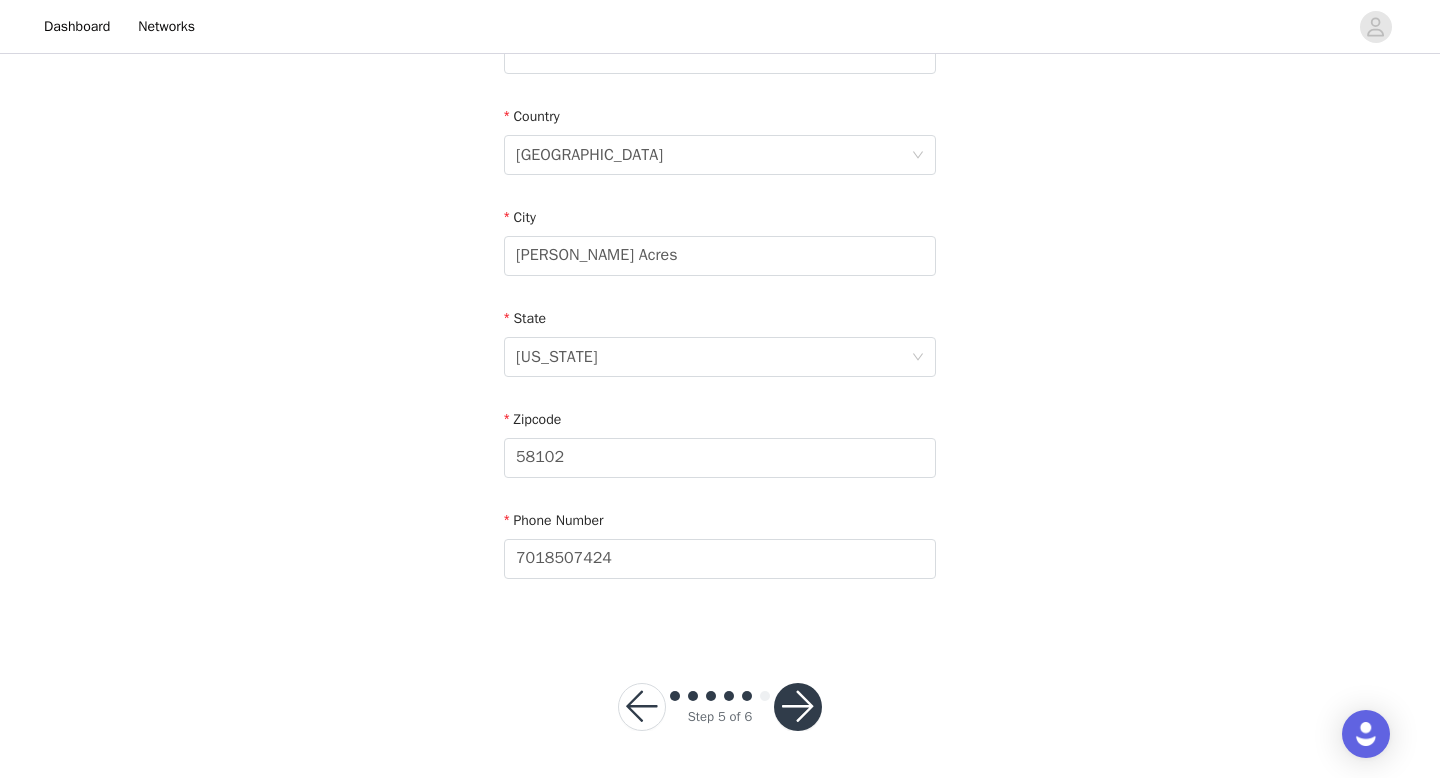 scroll, scrollTop: 0, scrollLeft: 0, axis: both 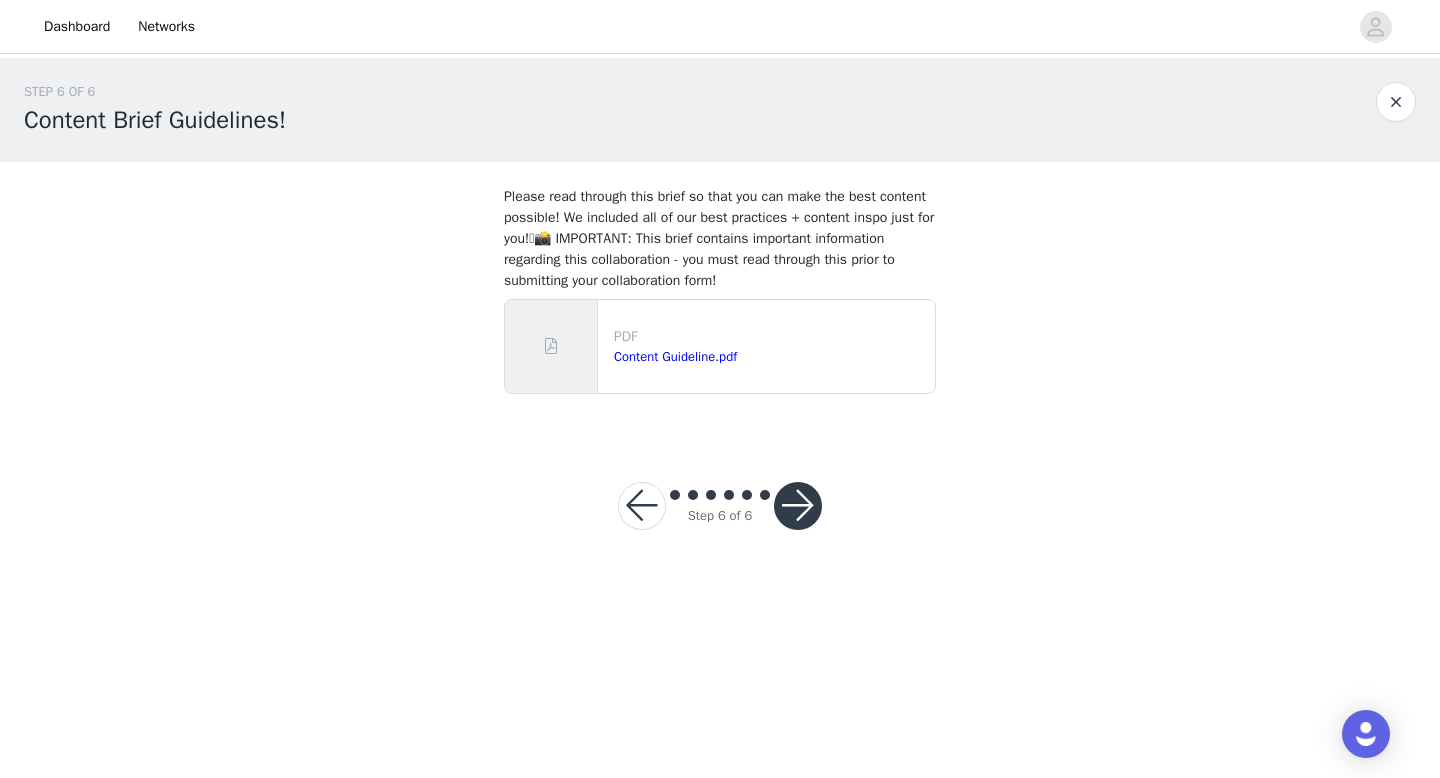 click at bounding box center (798, 506) 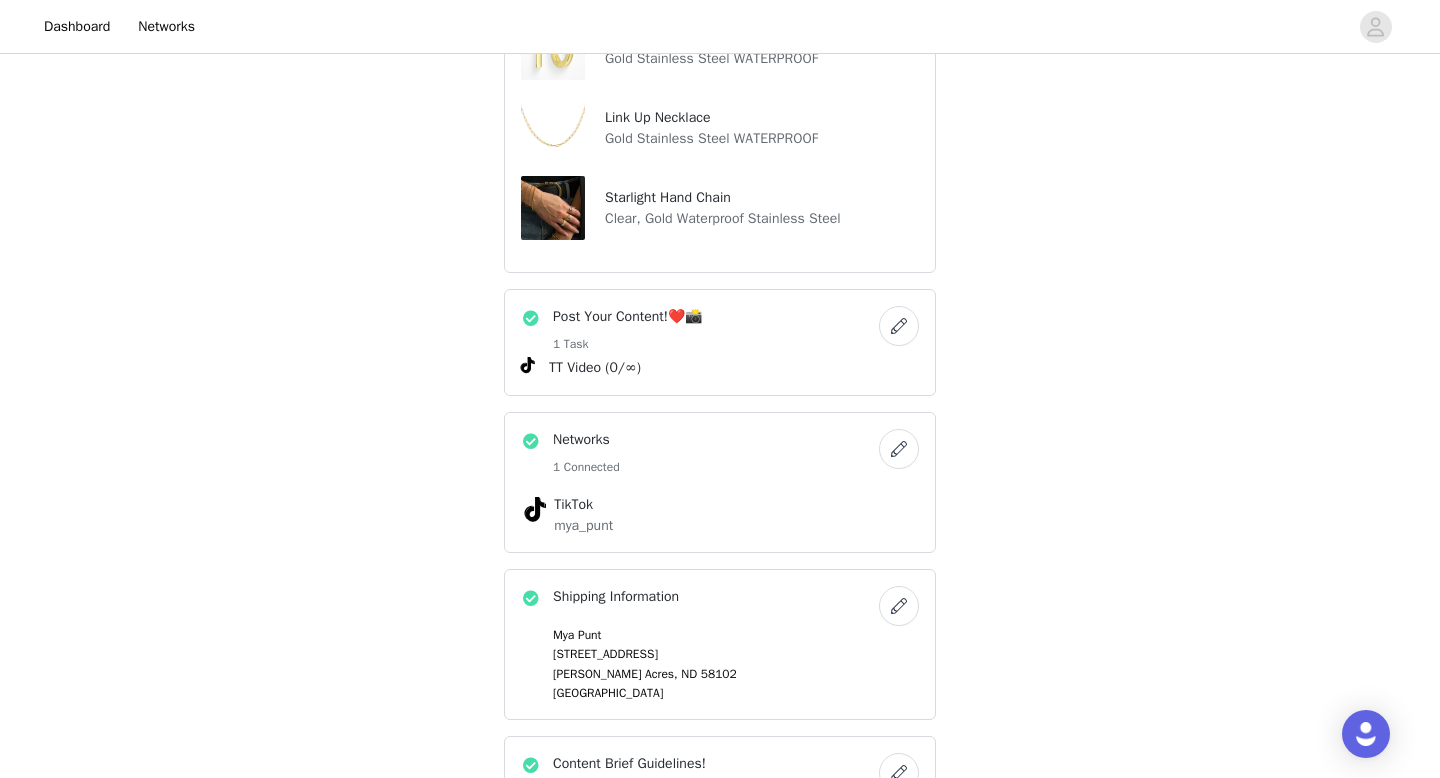 scroll, scrollTop: 812, scrollLeft: 0, axis: vertical 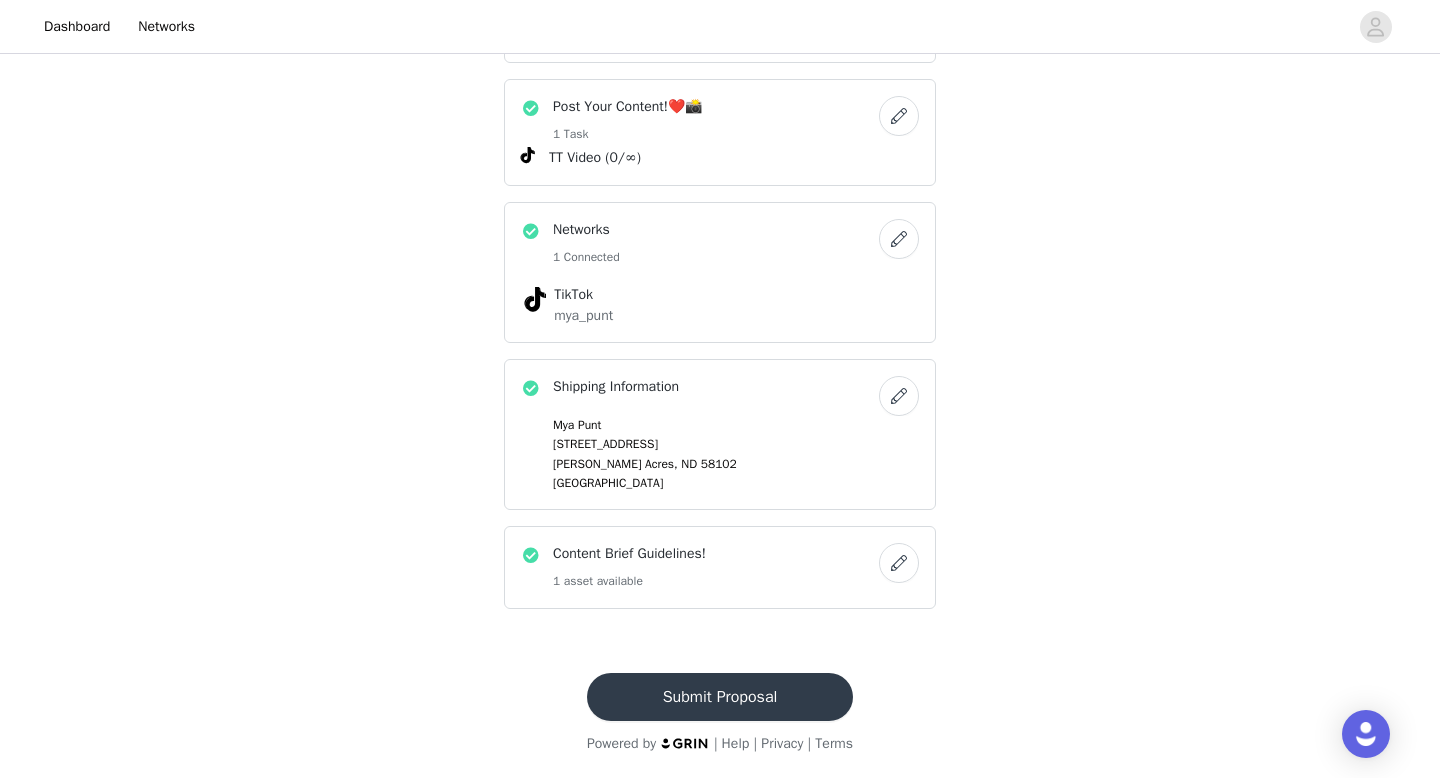 click on "Submit Proposal" at bounding box center [720, 697] 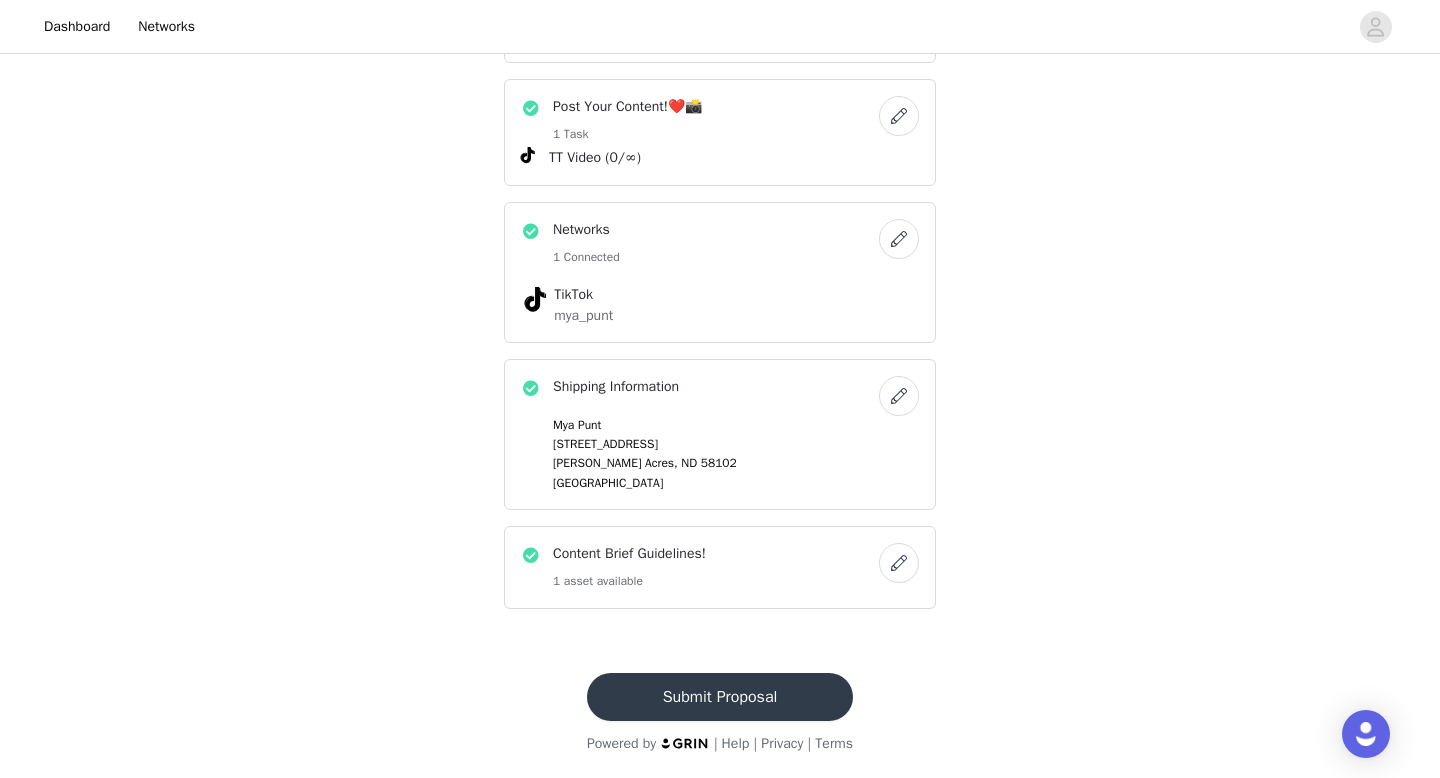 scroll, scrollTop: 0, scrollLeft: 0, axis: both 